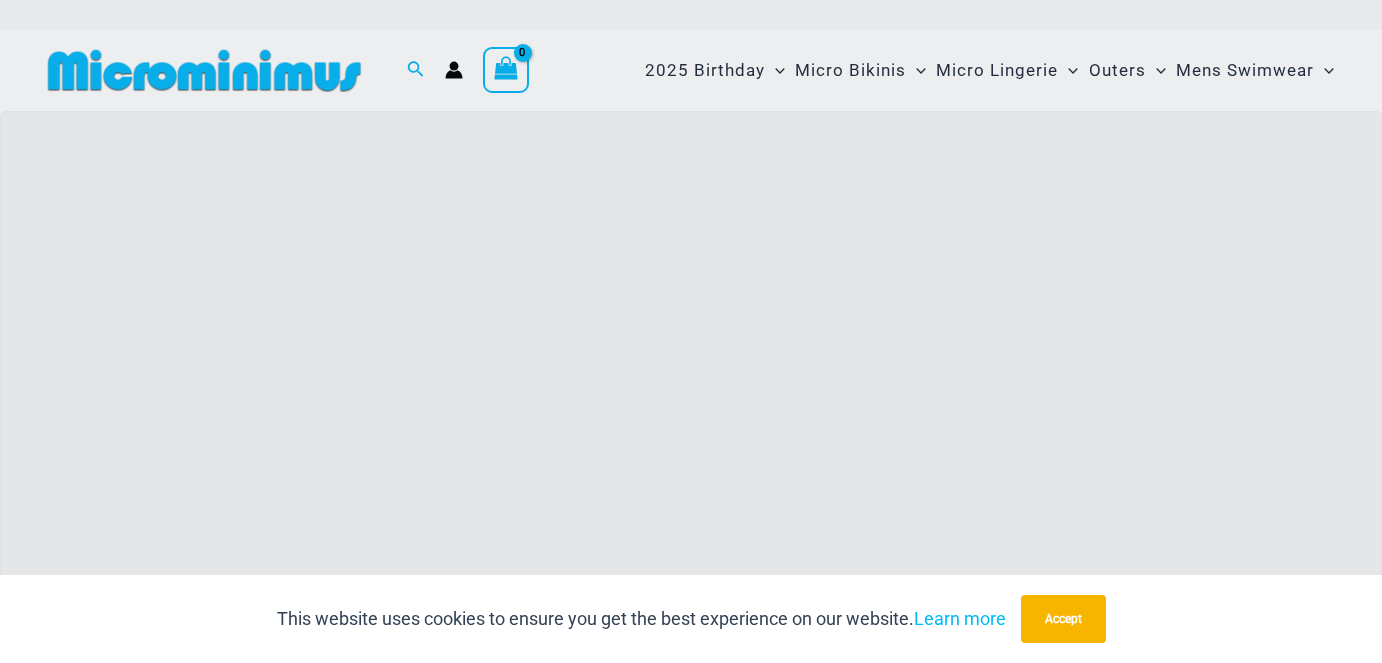 scroll, scrollTop: 0, scrollLeft: 0, axis: both 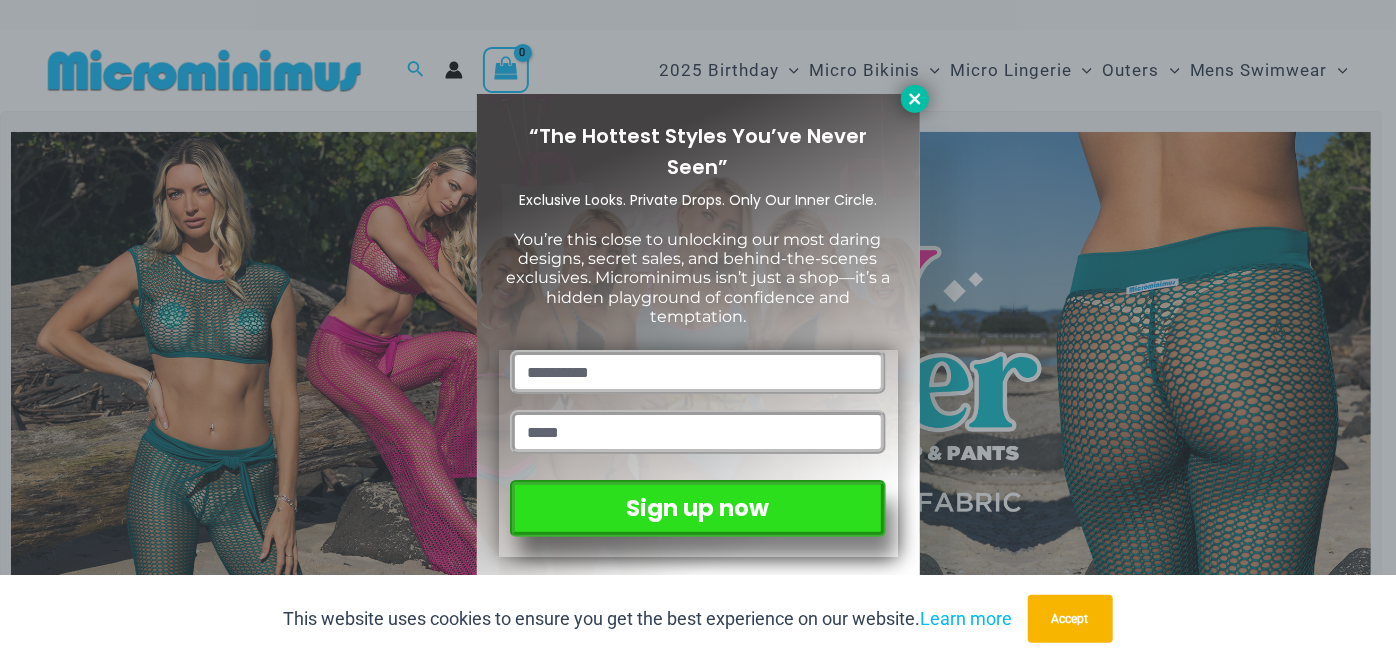 click 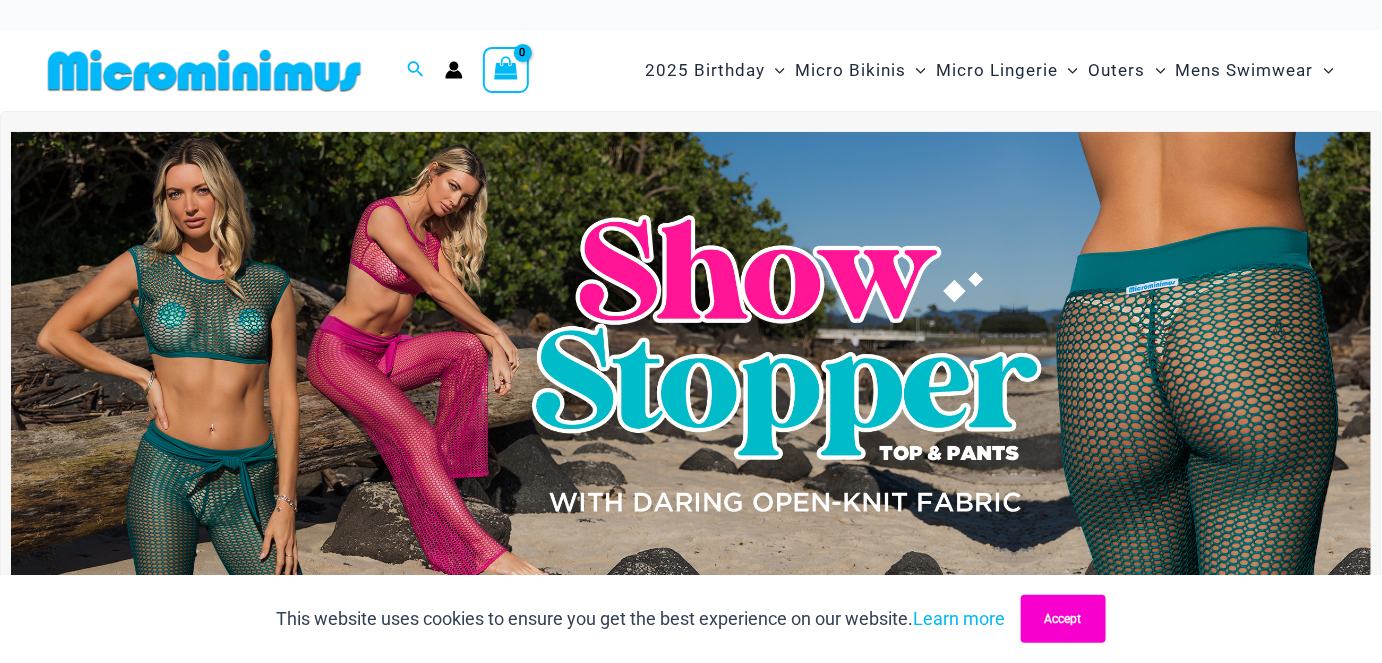 click on "Accept" at bounding box center (1063, 619) 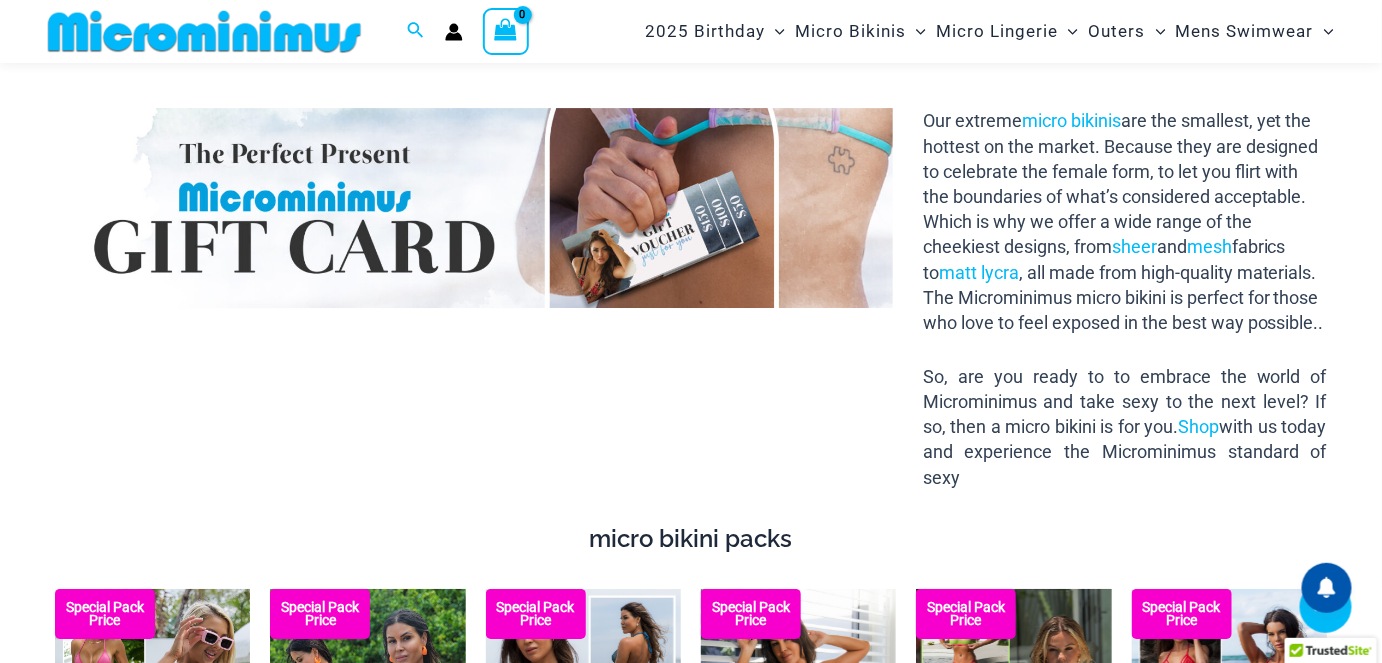scroll, scrollTop: 2257, scrollLeft: 0, axis: vertical 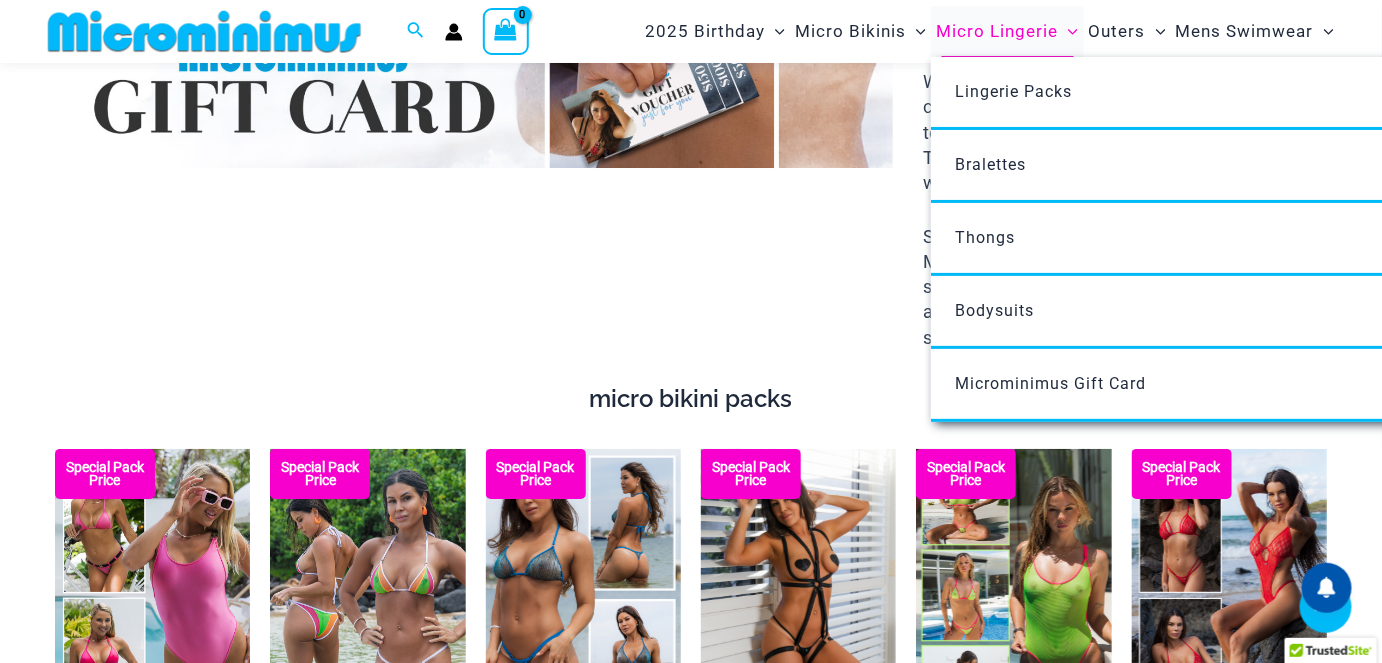 click on "Micro Lingerie" at bounding box center [997, 31] 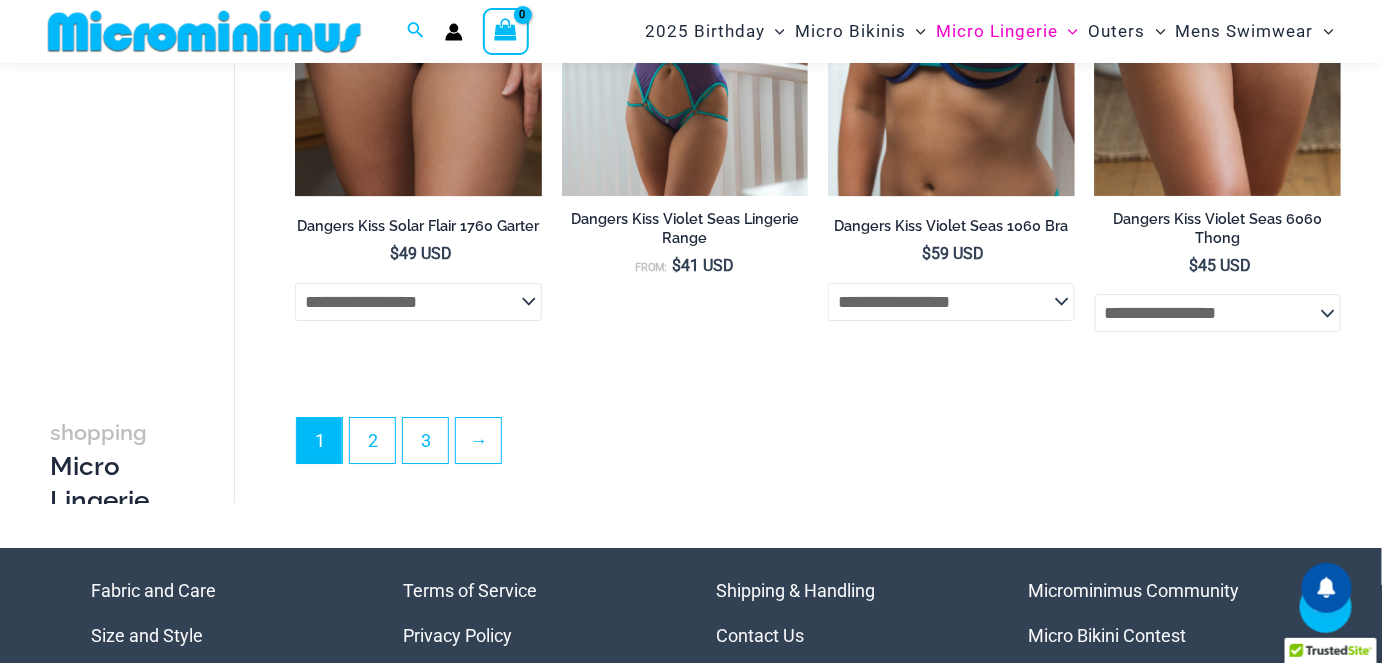scroll, scrollTop: 4545, scrollLeft: 0, axis: vertical 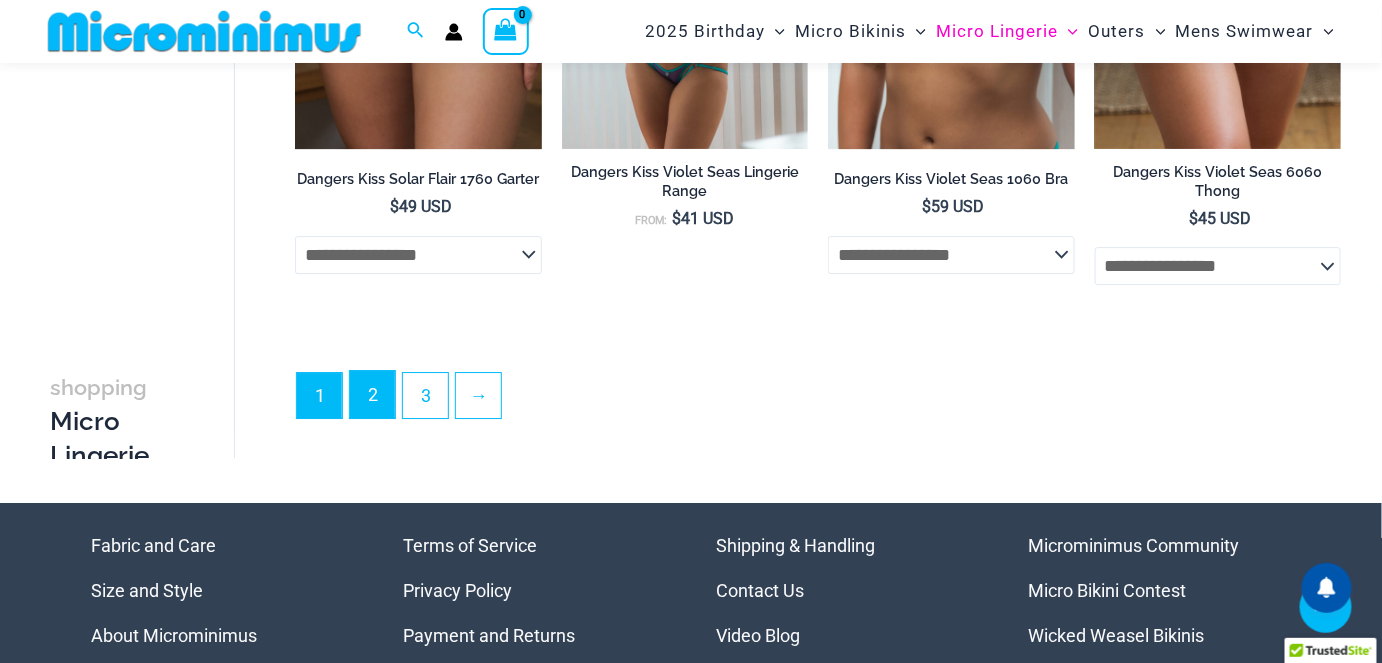 click on "2" at bounding box center [372, 394] 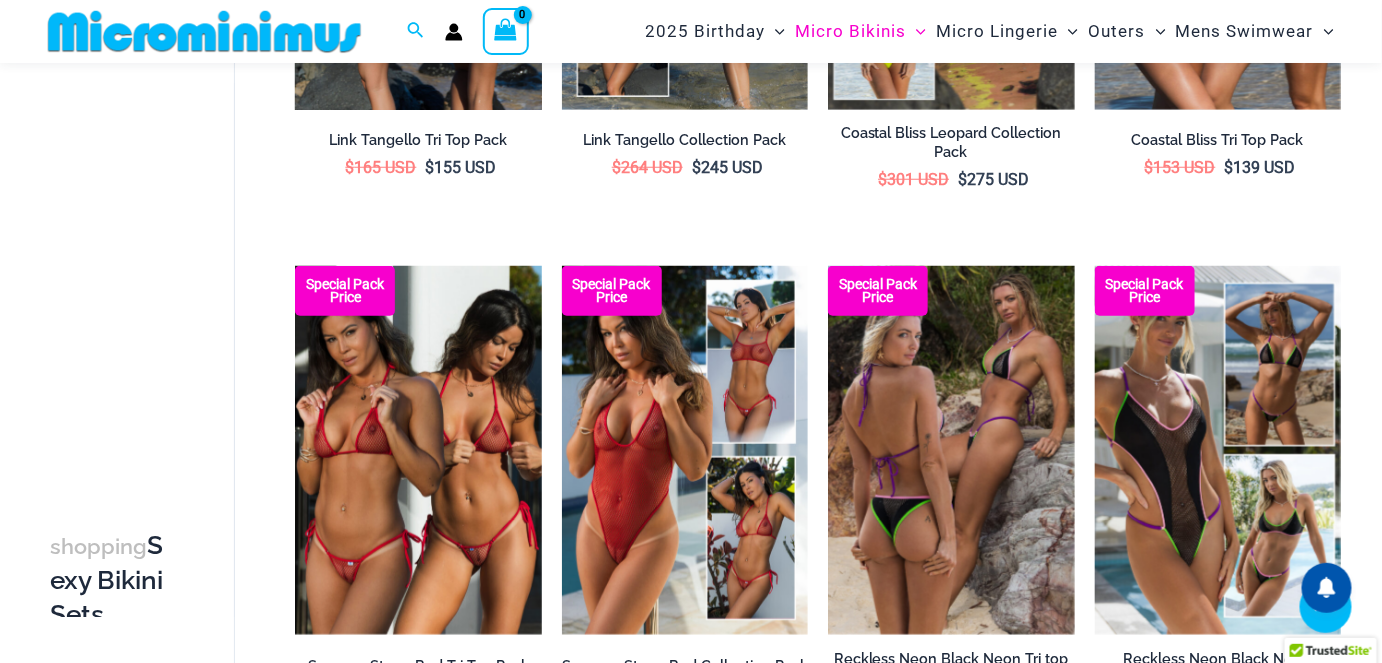 scroll, scrollTop: 530, scrollLeft: 0, axis: vertical 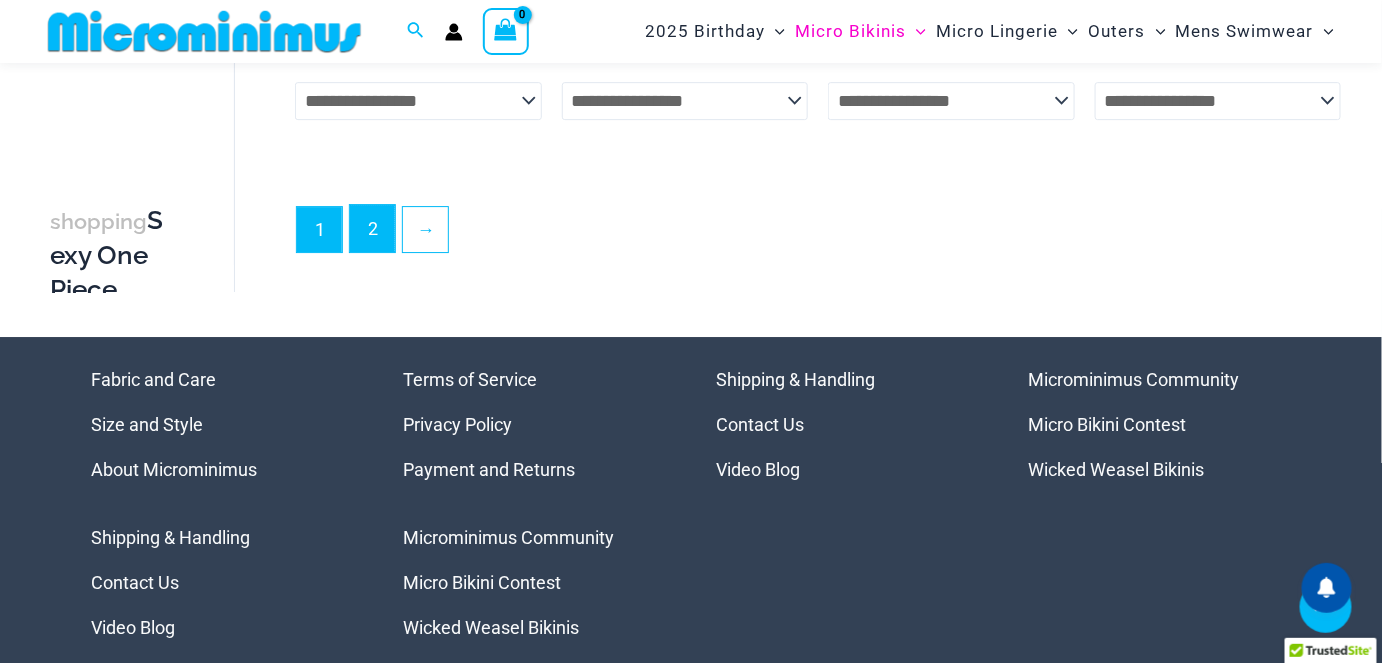 click on "2" at bounding box center (372, 228) 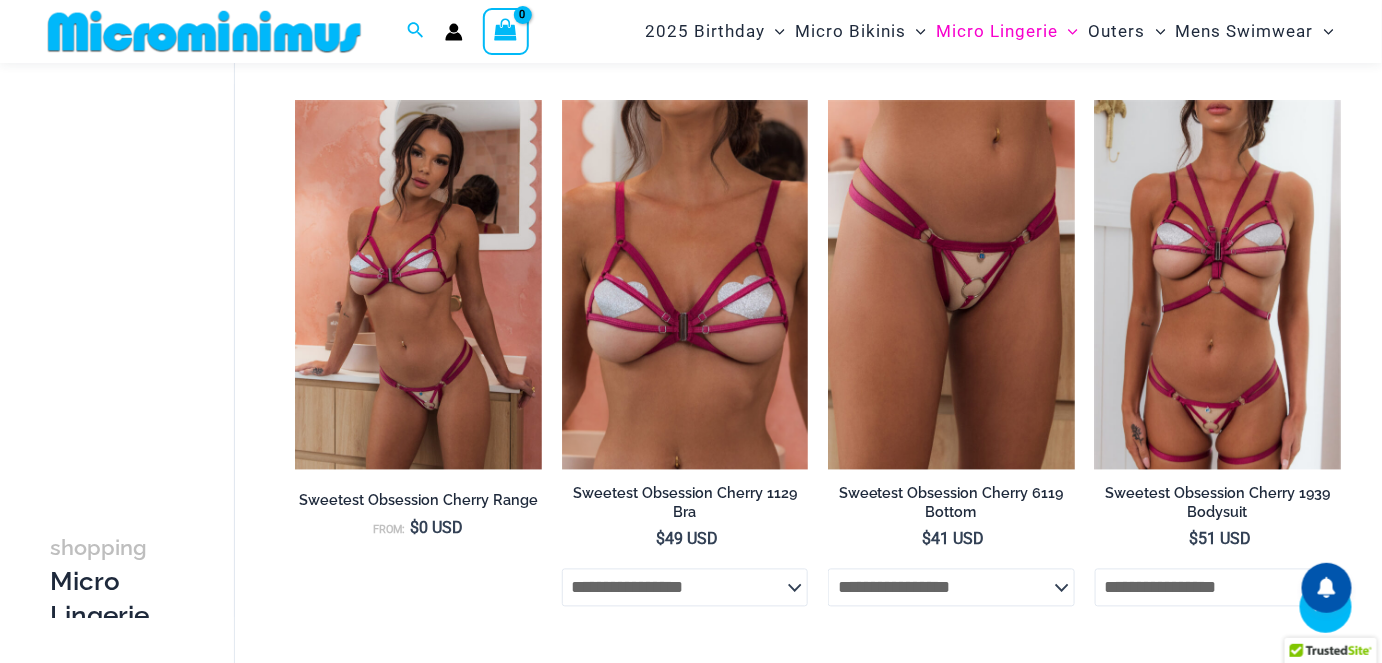 scroll, scrollTop: 3530, scrollLeft: 0, axis: vertical 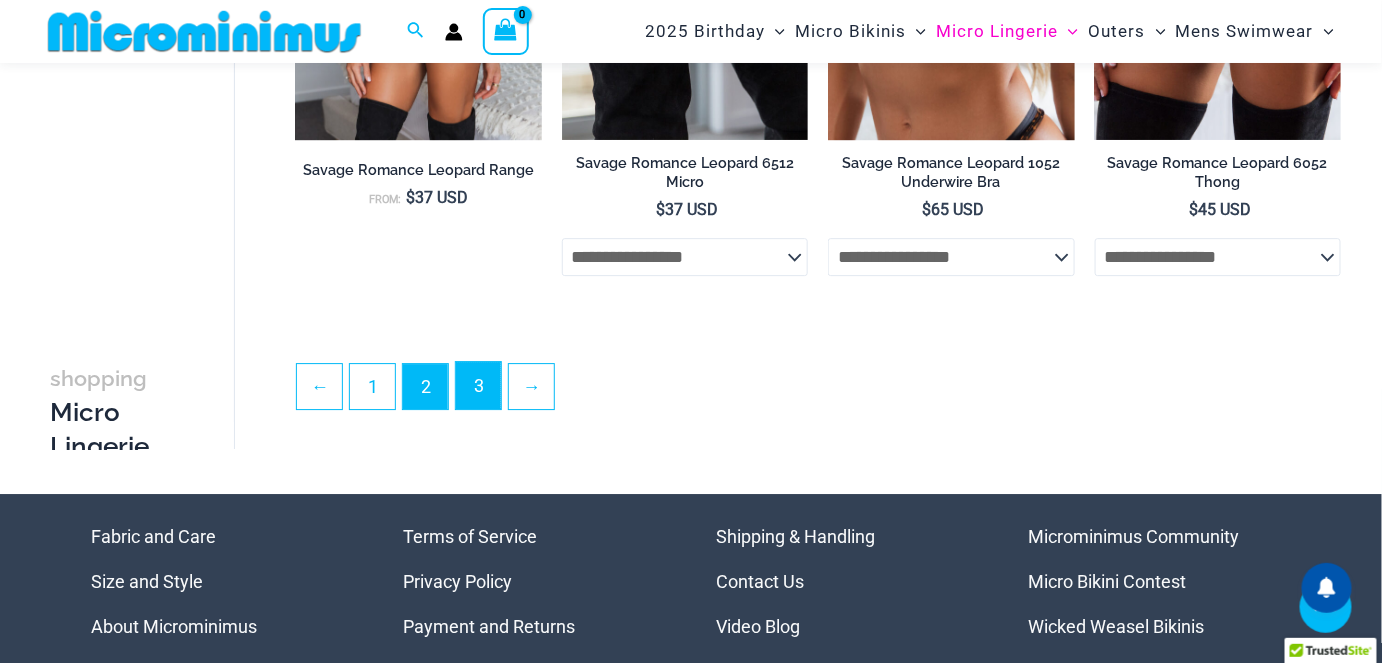 click on "3" at bounding box center [478, 385] 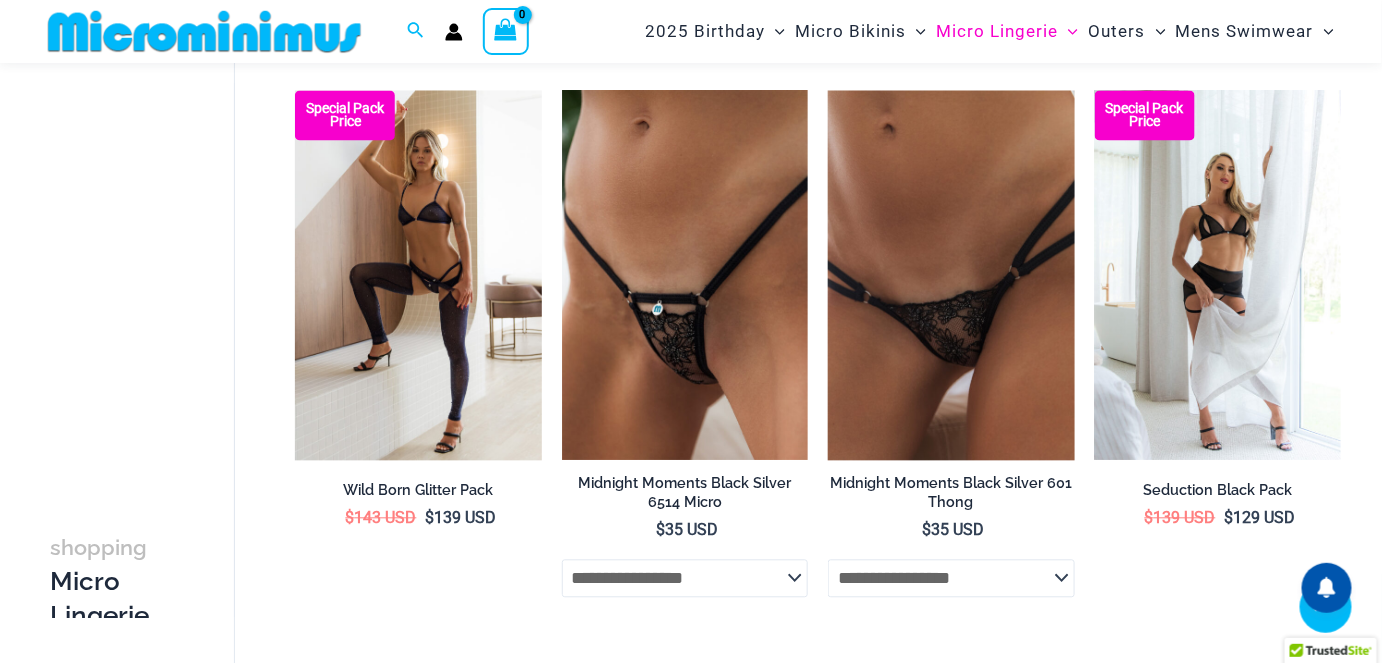 scroll, scrollTop: 1346, scrollLeft: 0, axis: vertical 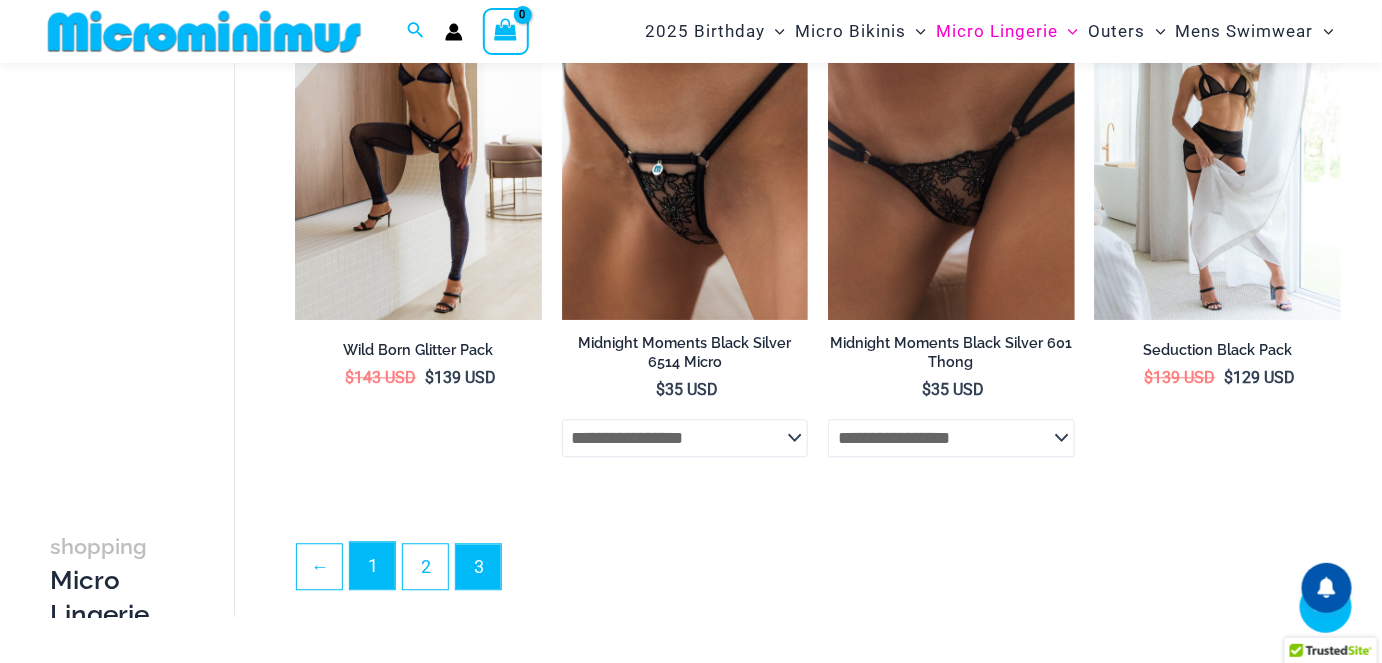 click on "1" at bounding box center (372, 565) 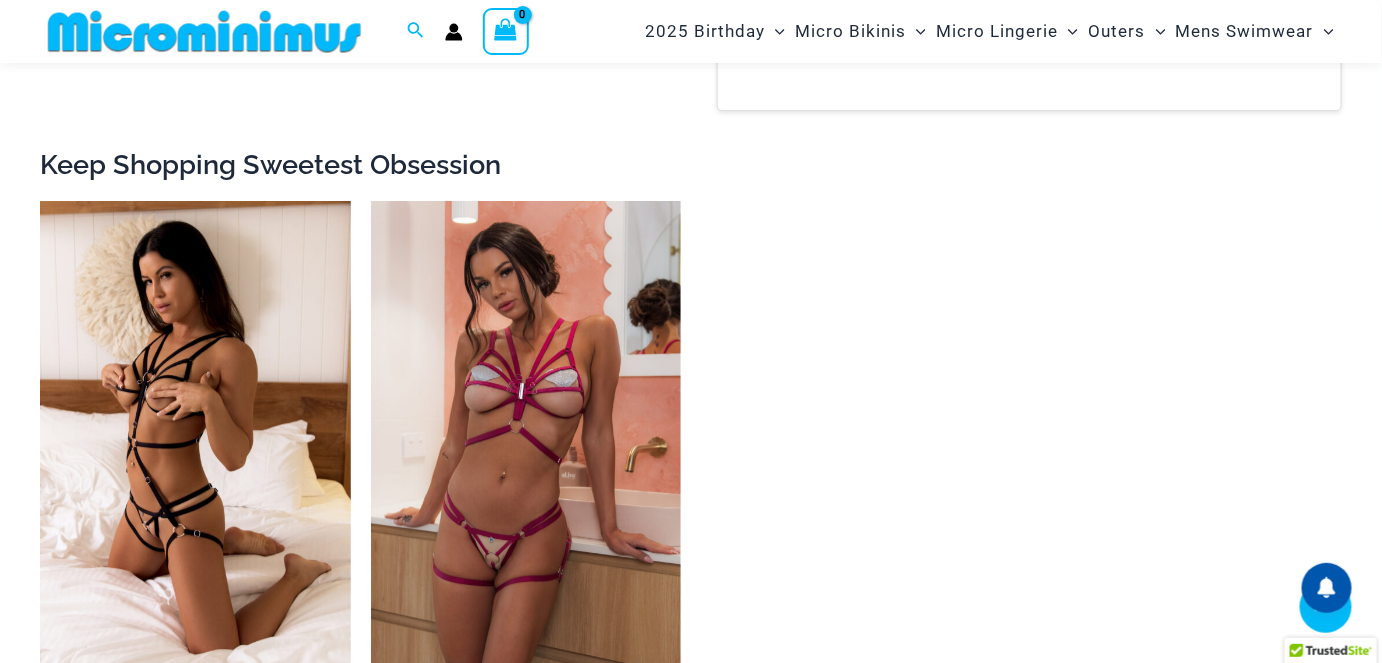 scroll, scrollTop: 2072, scrollLeft: 0, axis: vertical 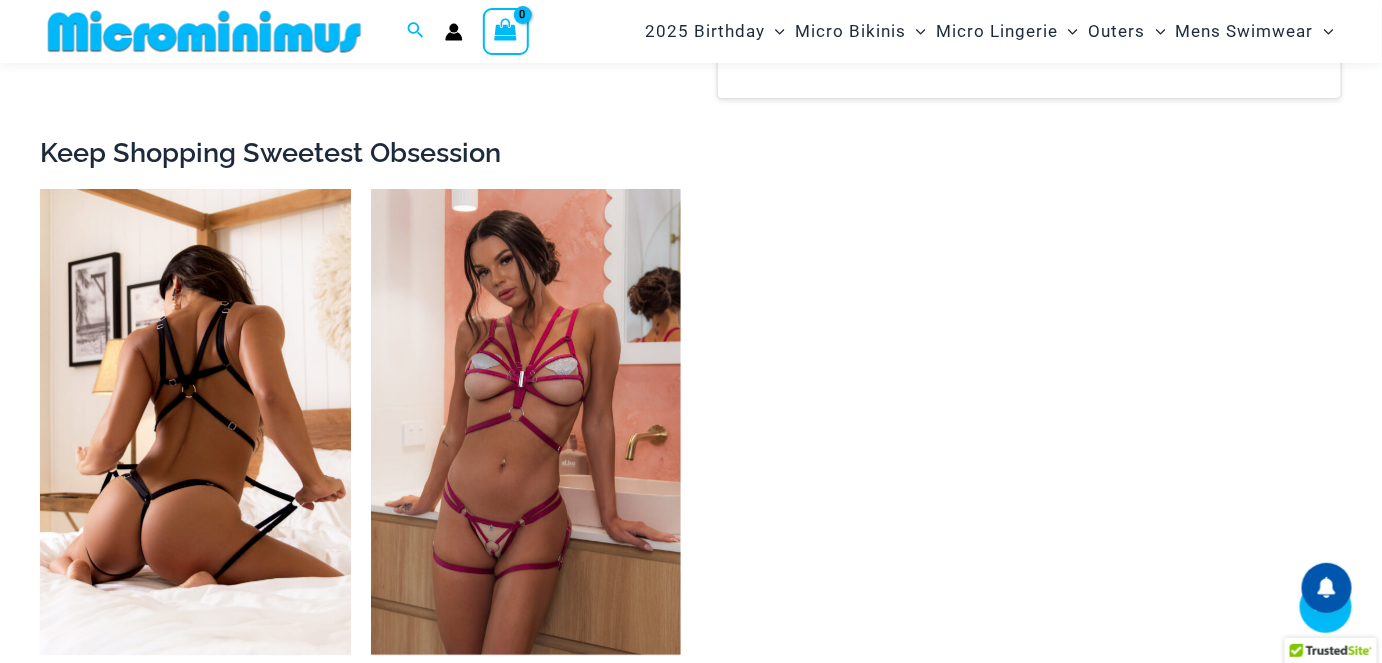 click at bounding box center (195, 422) 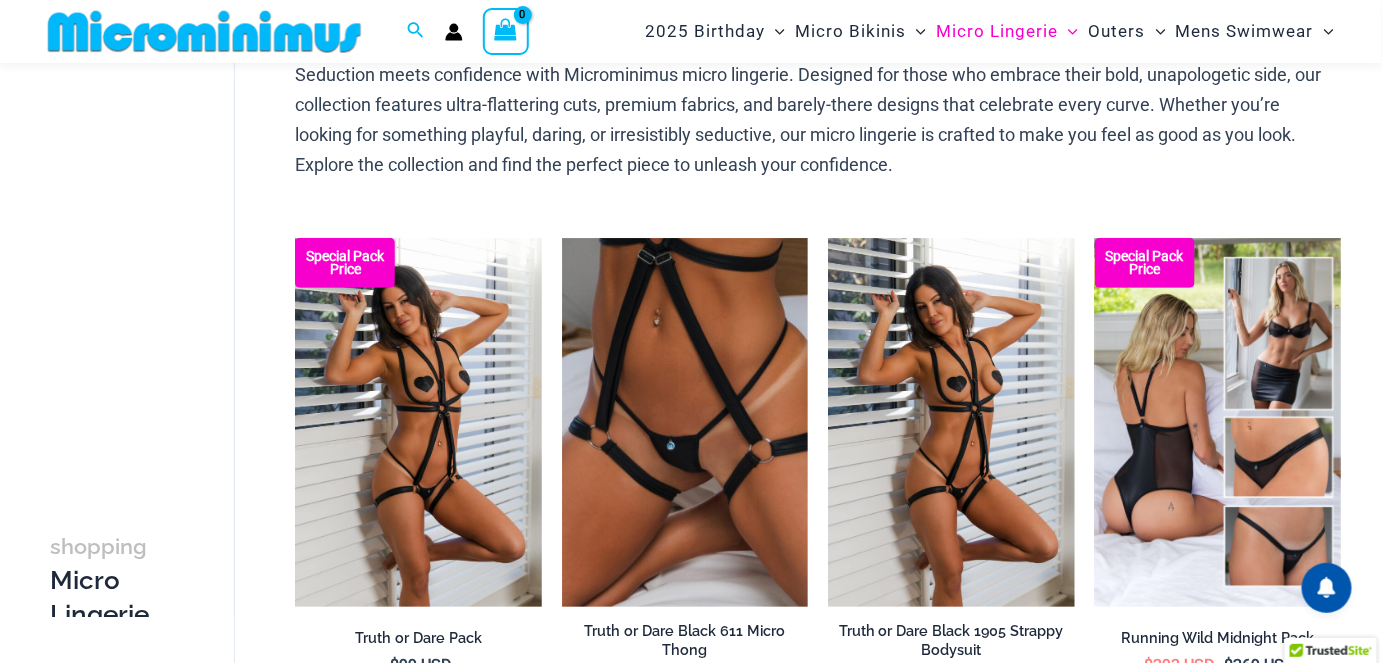 scroll, scrollTop: 167, scrollLeft: 0, axis: vertical 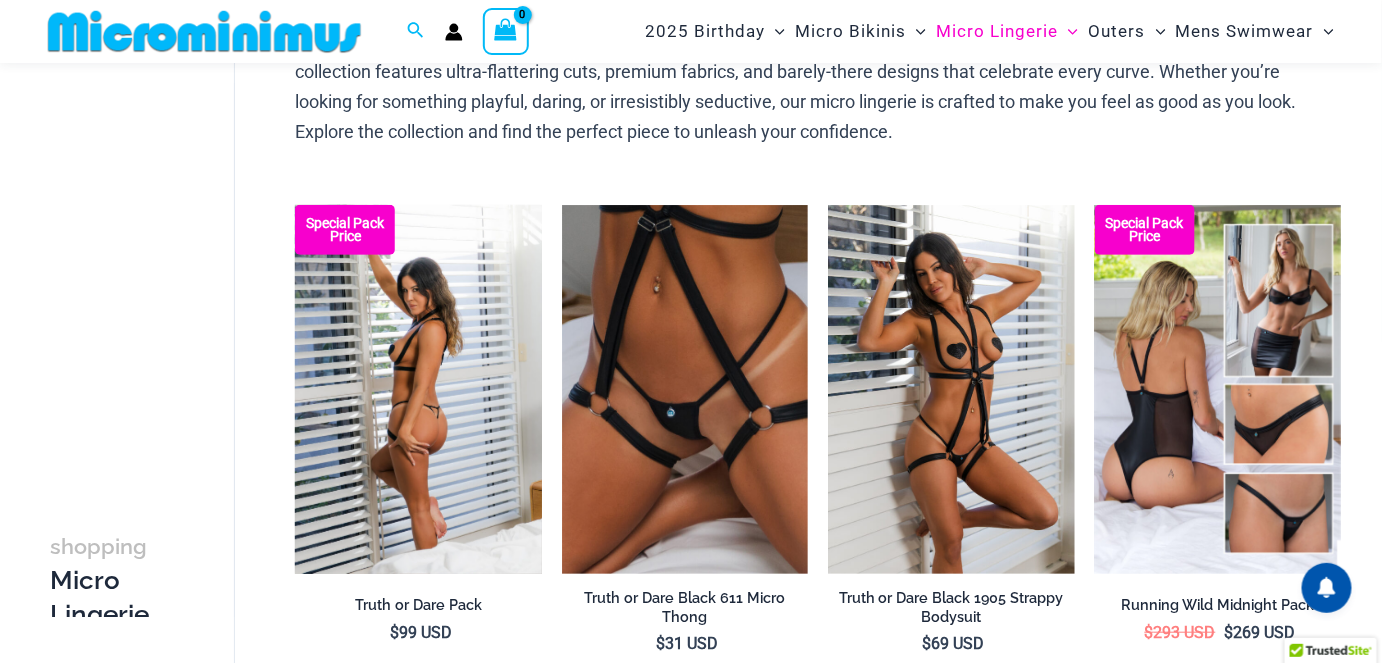 click at bounding box center [418, 390] 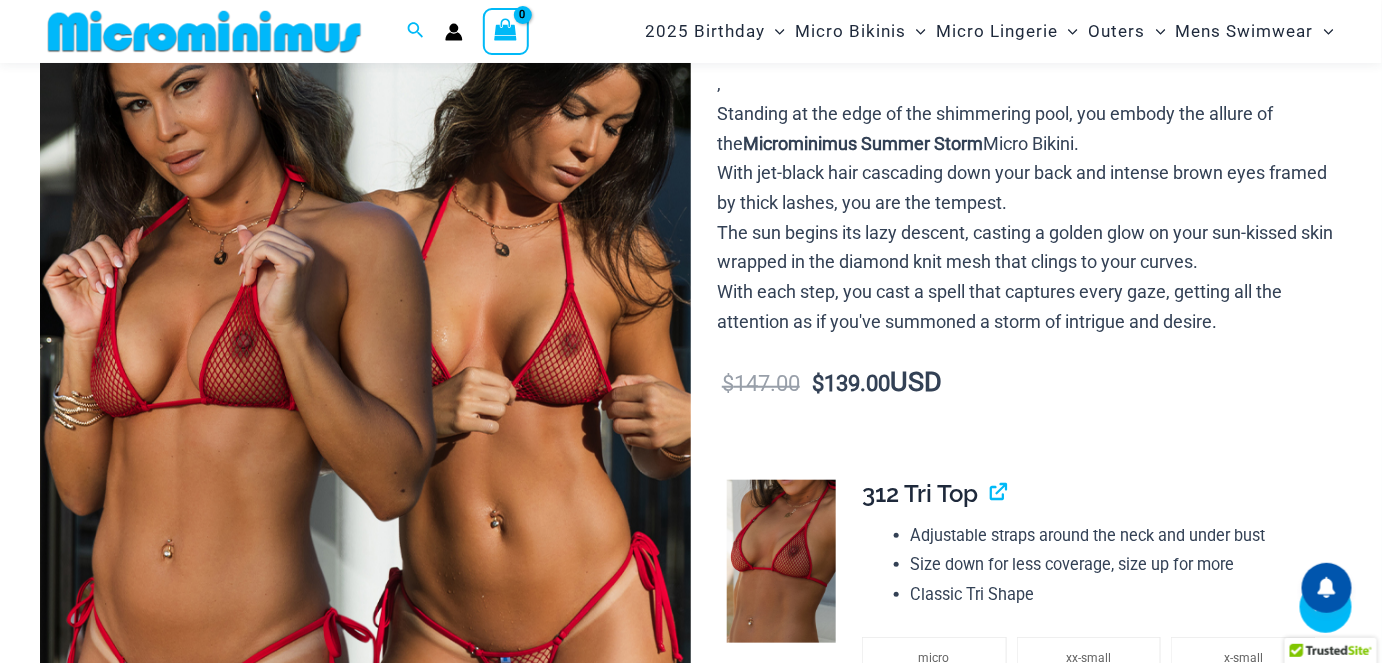 scroll, scrollTop: 345, scrollLeft: 0, axis: vertical 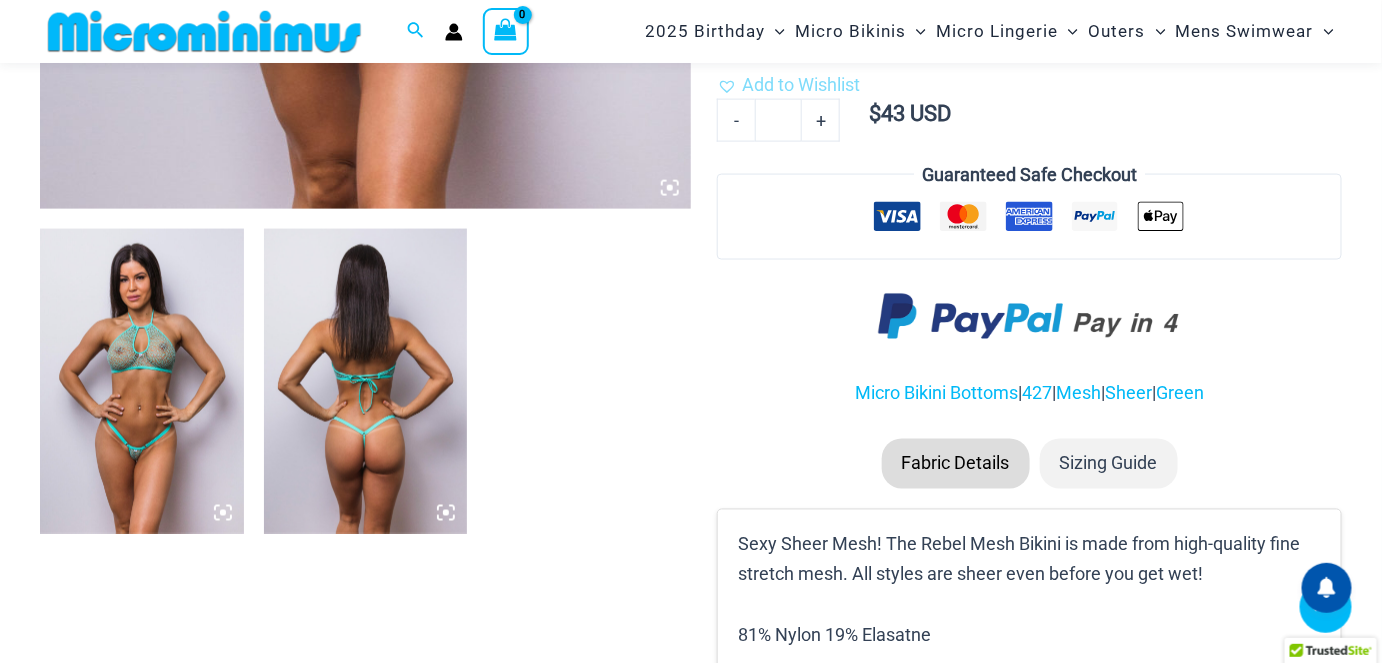 click 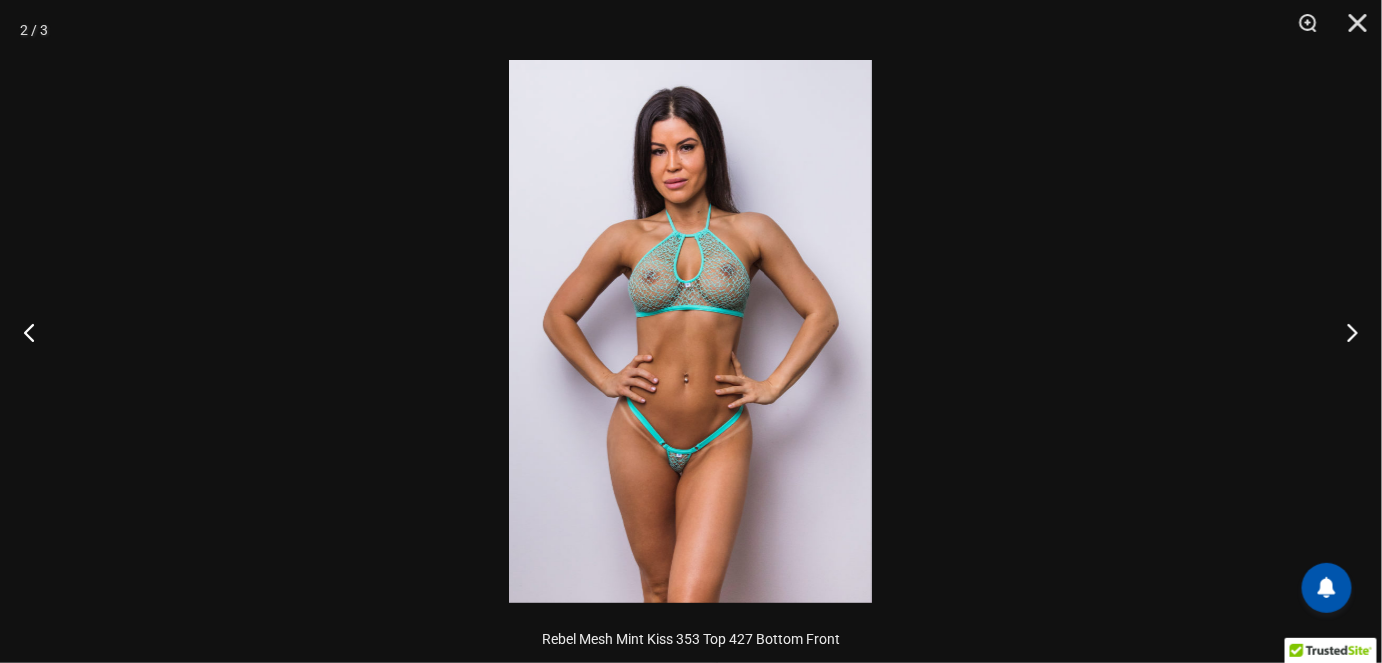 click at bounding box center (690, 331) 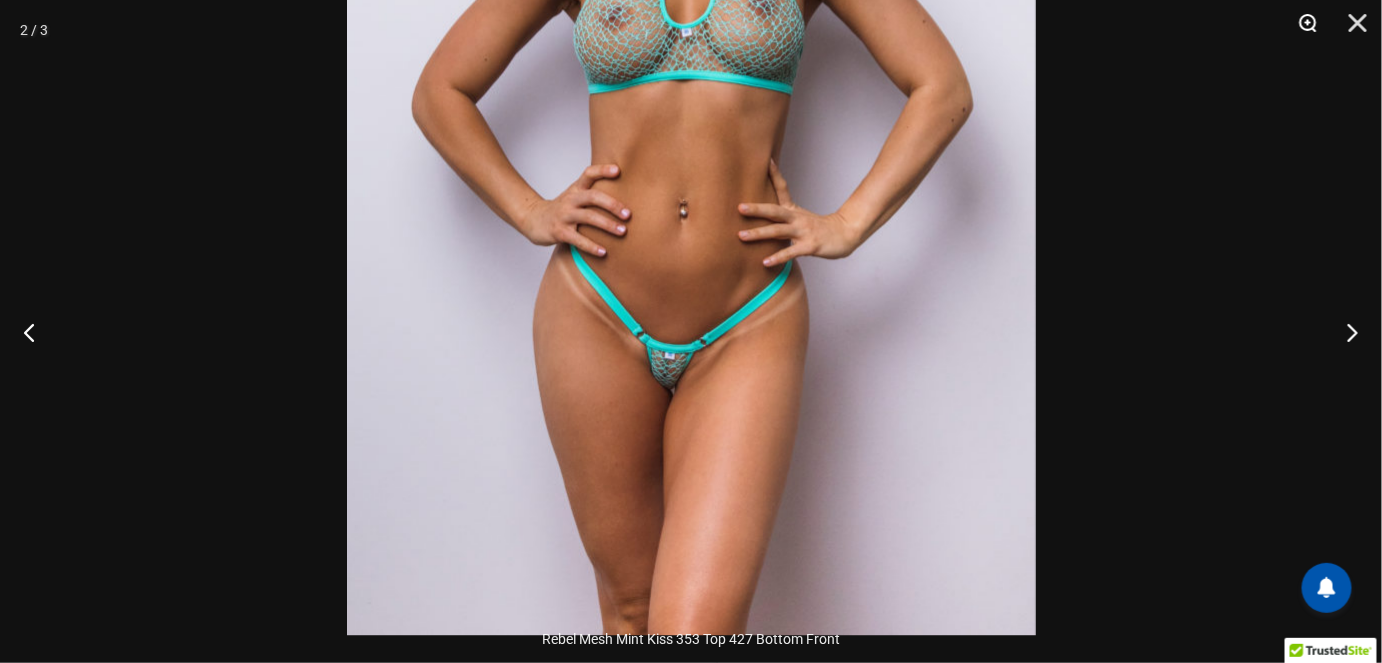 click at bounding box center [1301, 30] 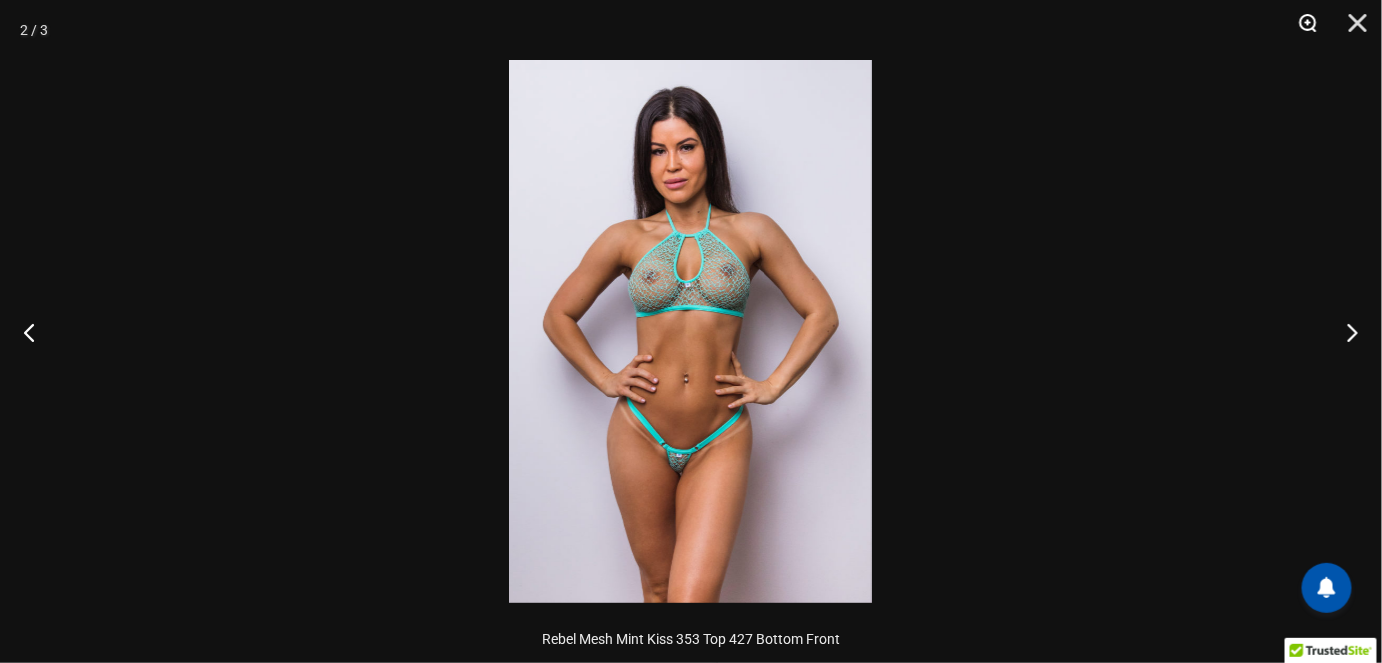 click at bounding box center [1301, 30] 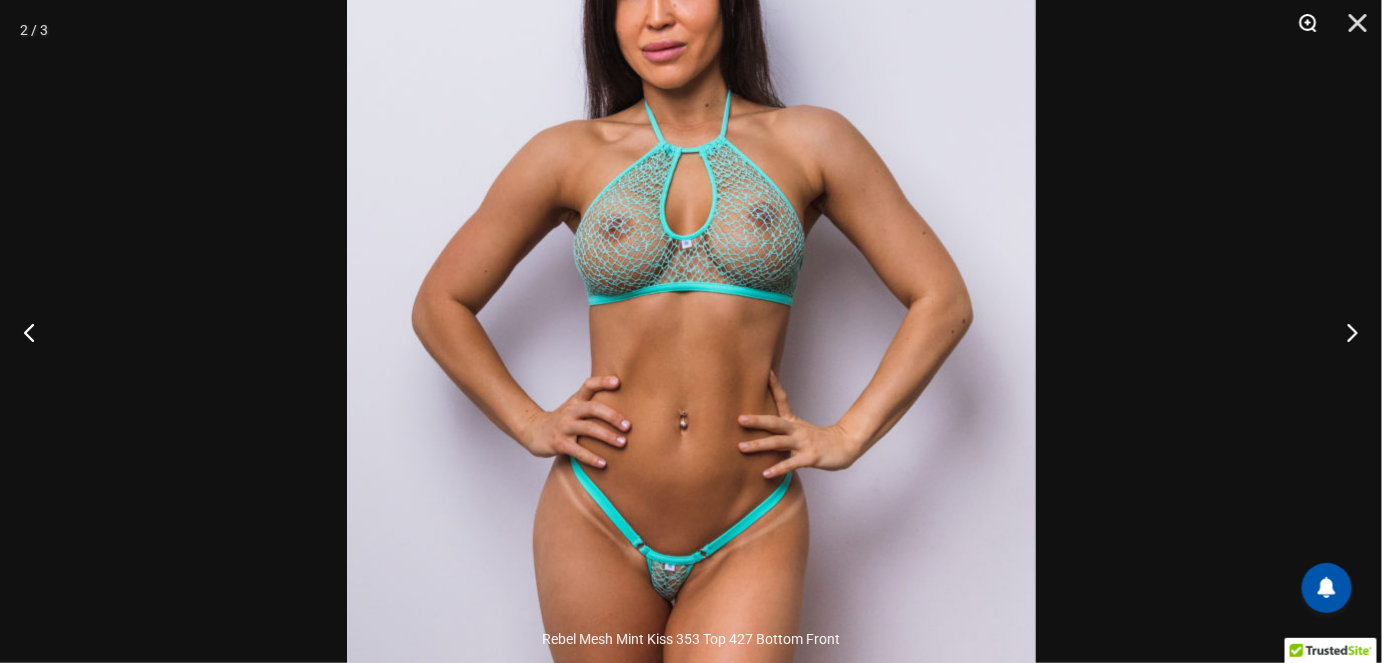click at bounding box center (1301, 30) 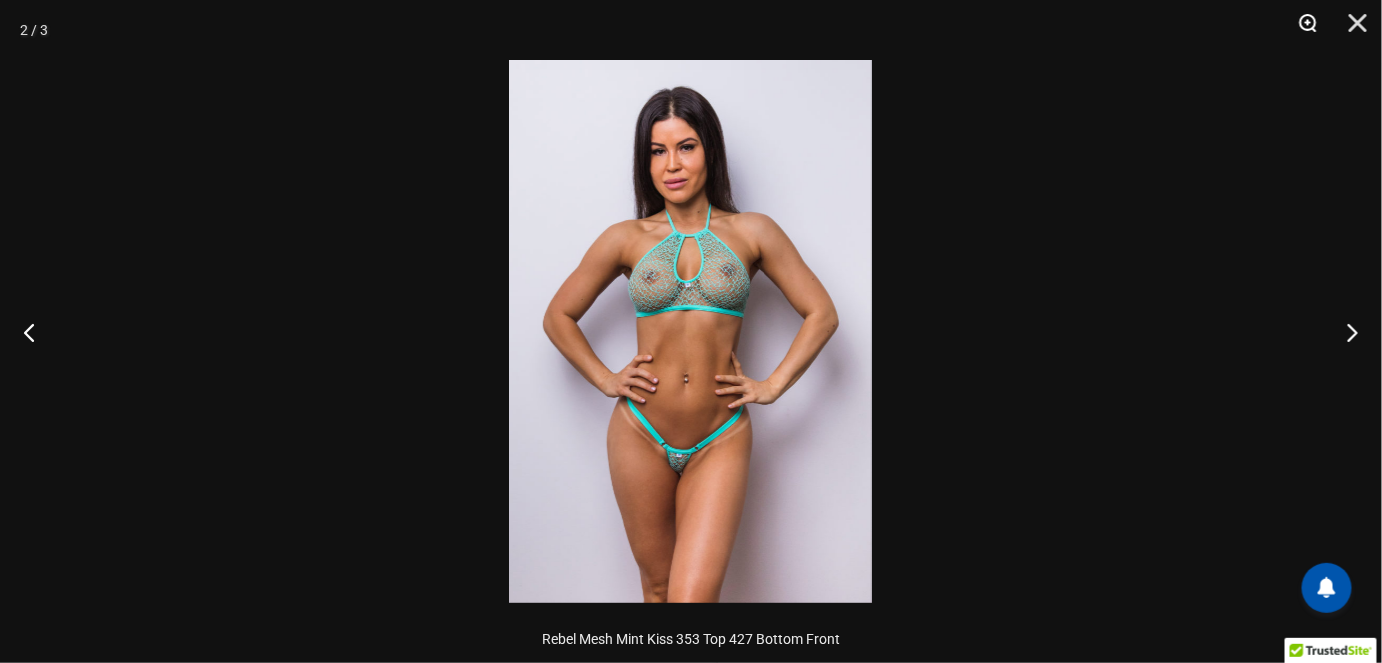 click at bounding box center (1301, 30) 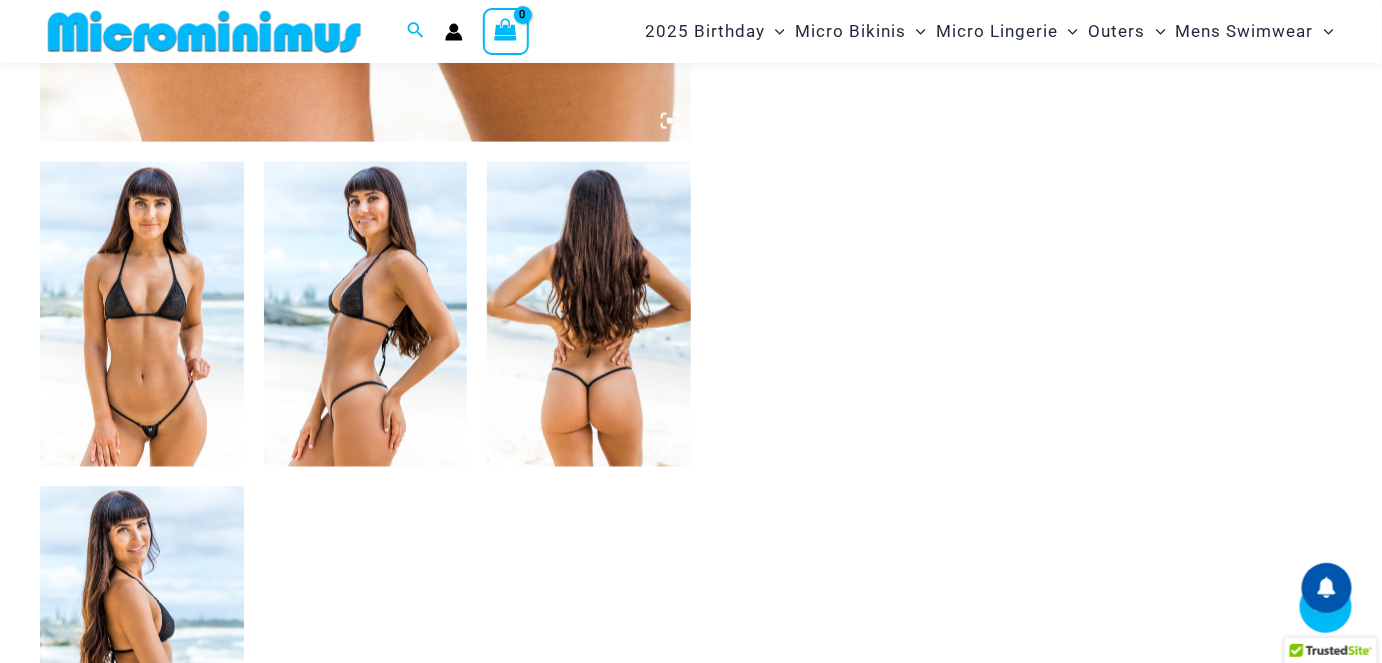 scroll, scrollTop: 1072, scrollLeft: 0, axis: vertical 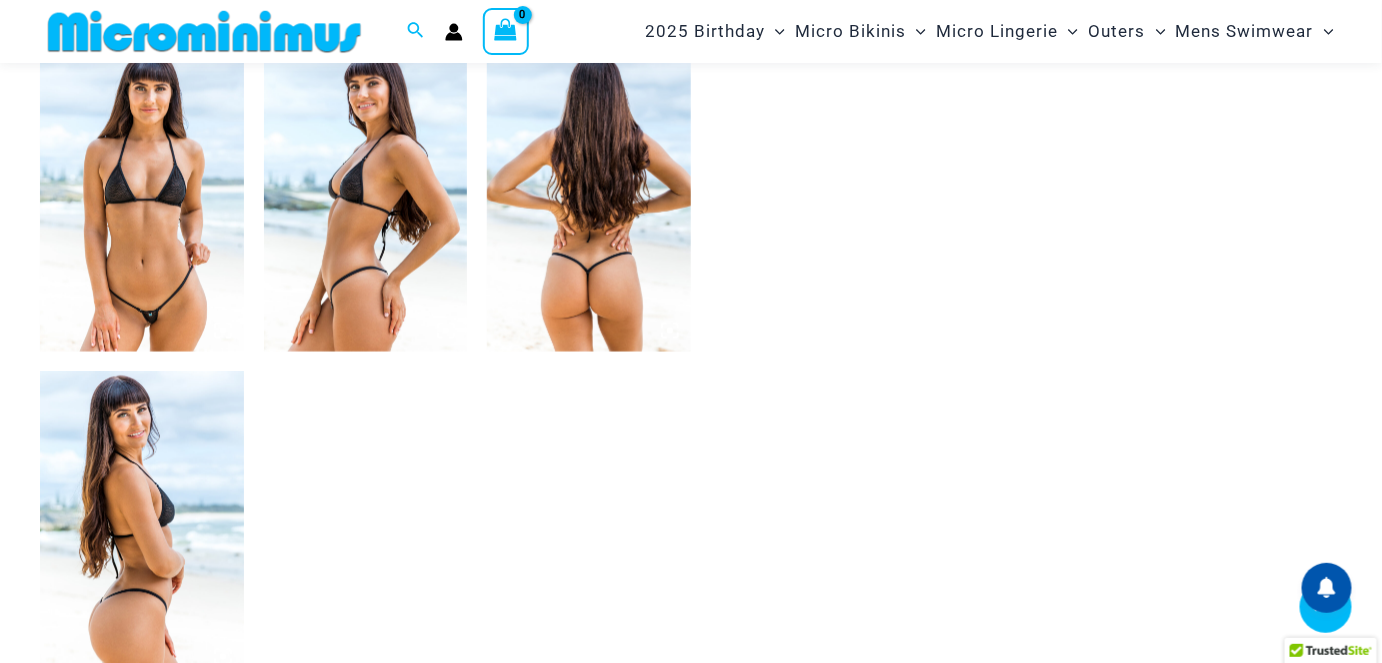 click at bounding box center [142, 199] 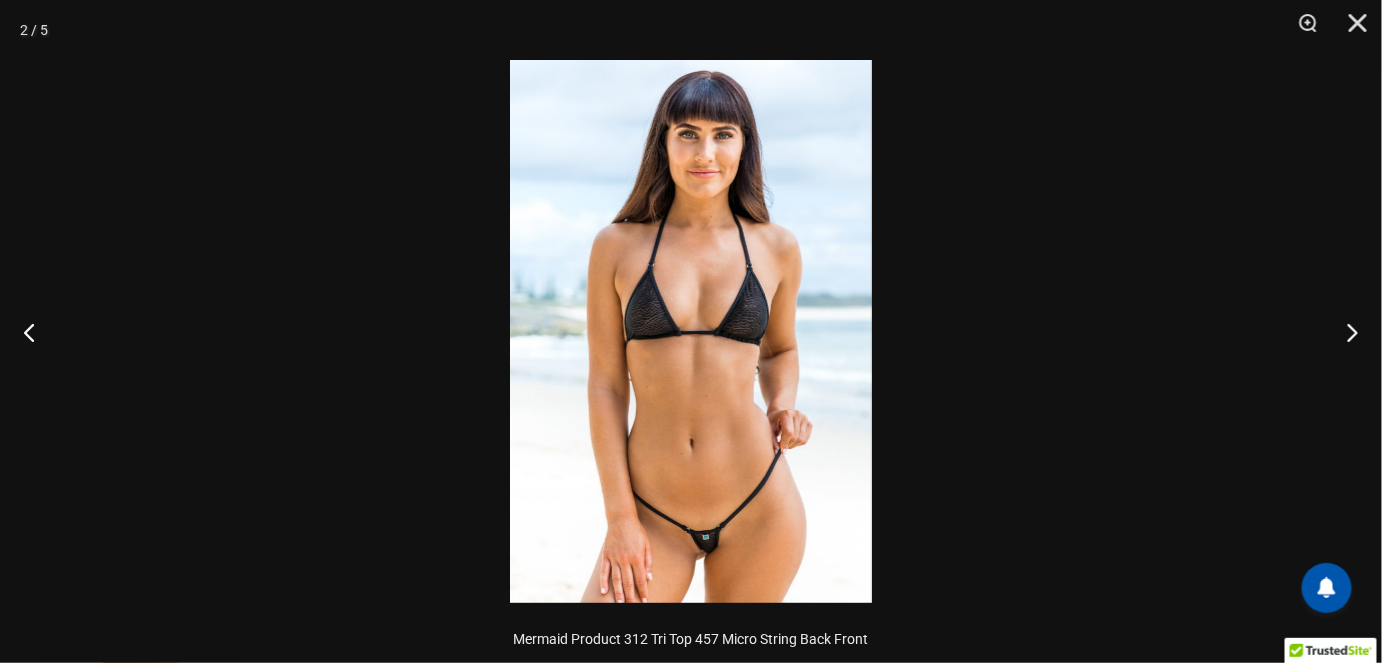 click at bounding box center (691, 331) 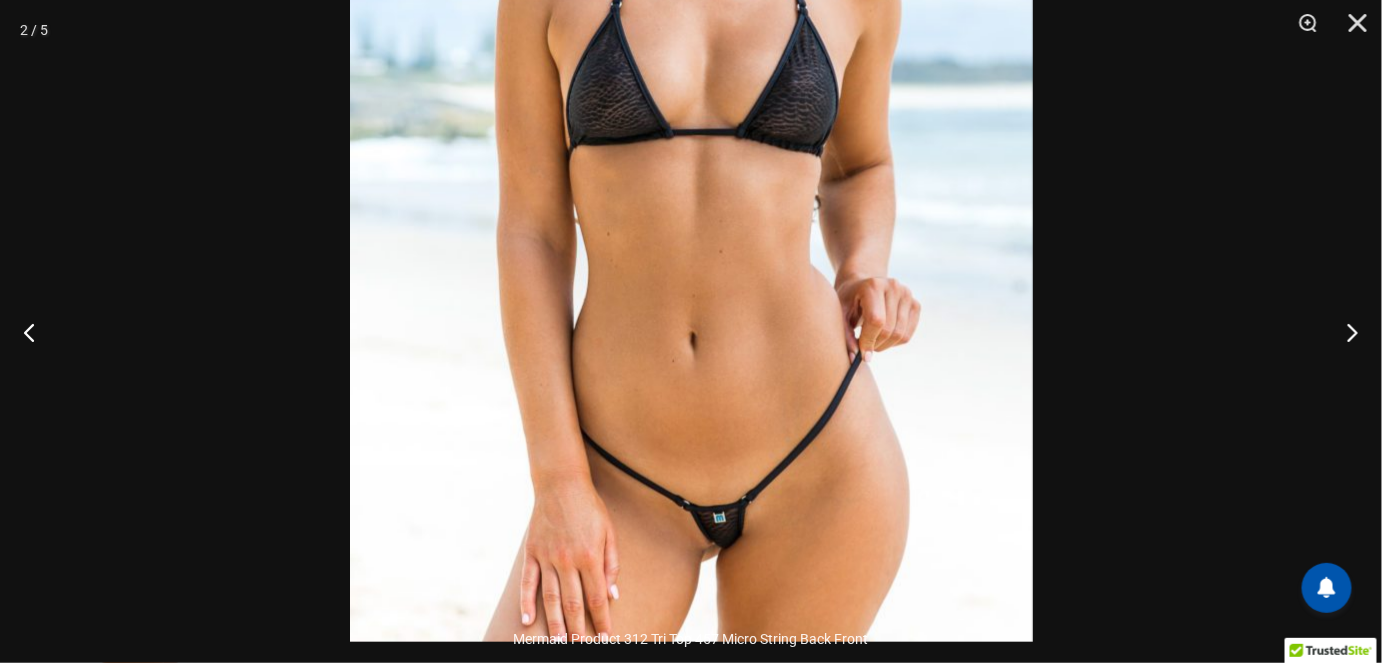 click at bounding box center [691, 130] 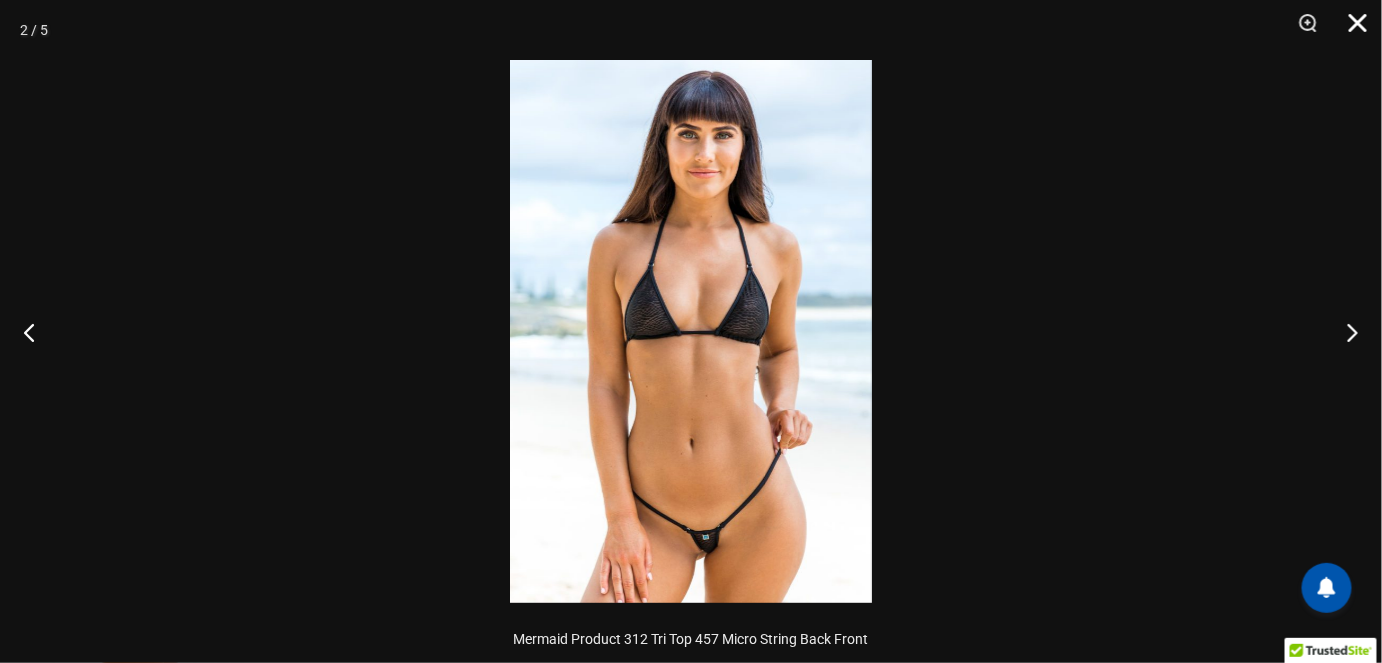 click at bounding box center (1351, 30) 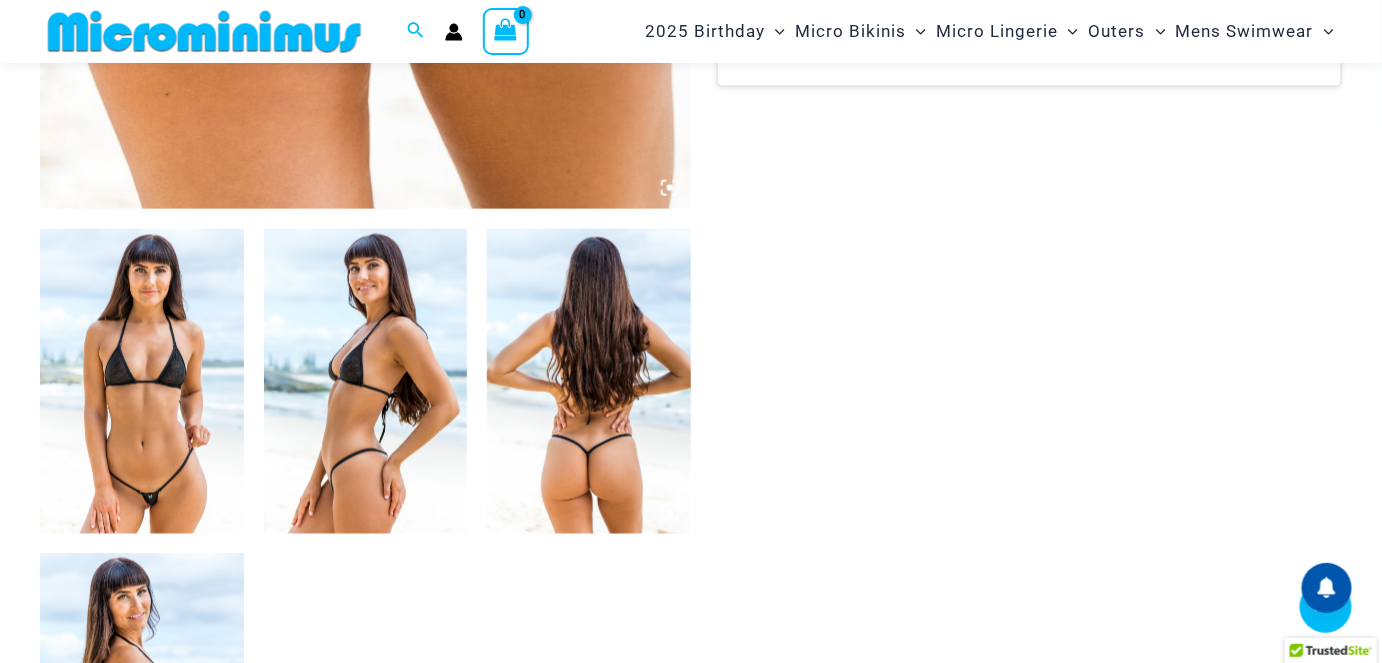 scroll, scrollTop: 163, scrollLeft: 0, axis: vertical 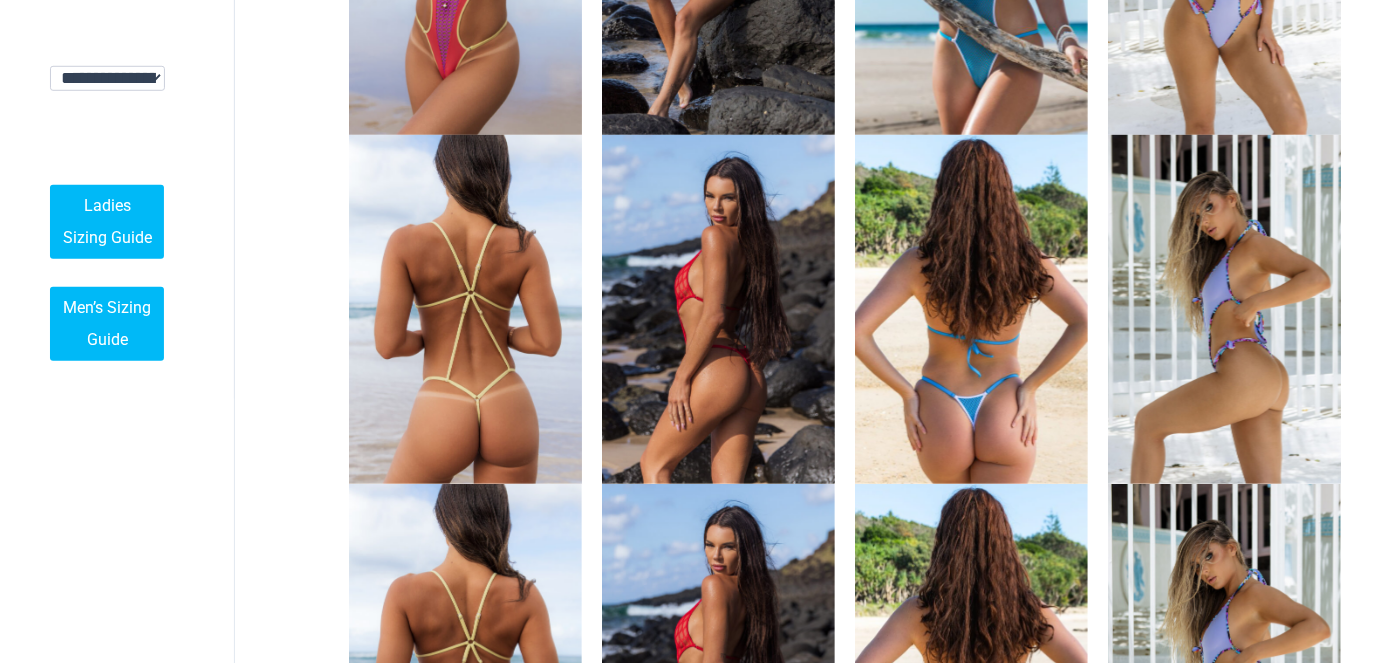 click at bounding box center [465, 309] 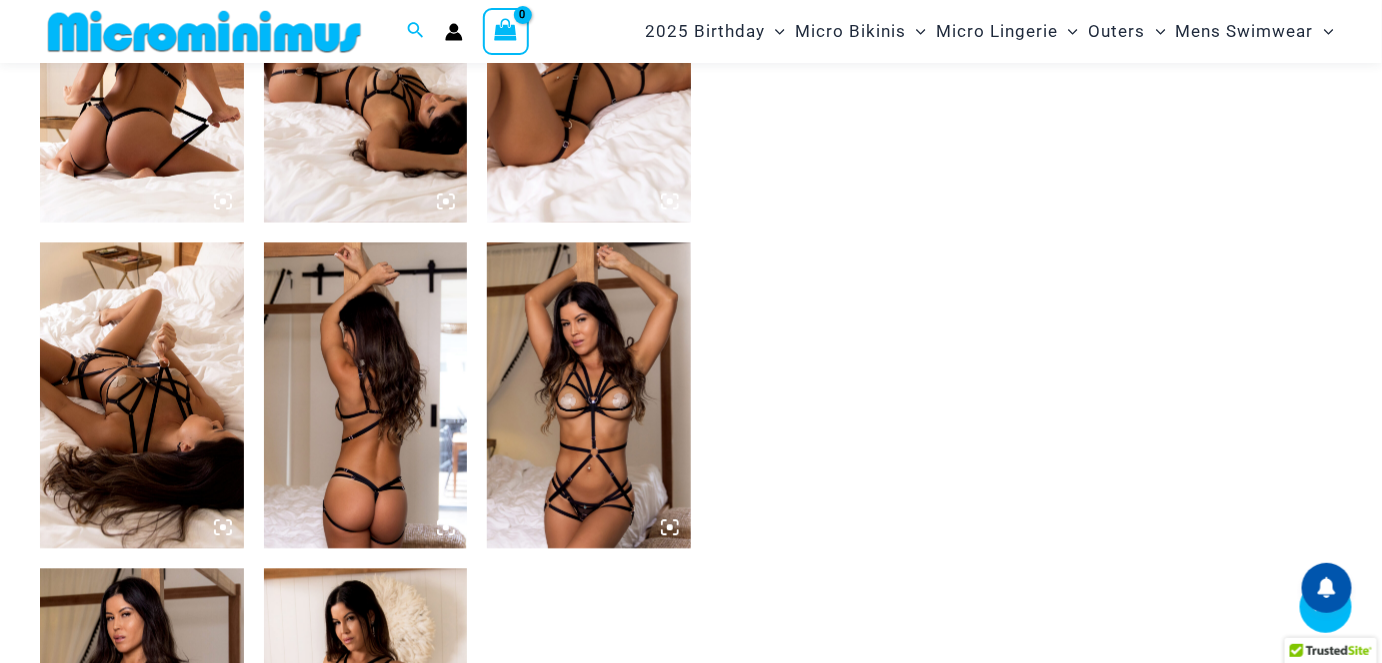 scroll, scrollTop: 1251, scrollLeft: 0, axis: vertical 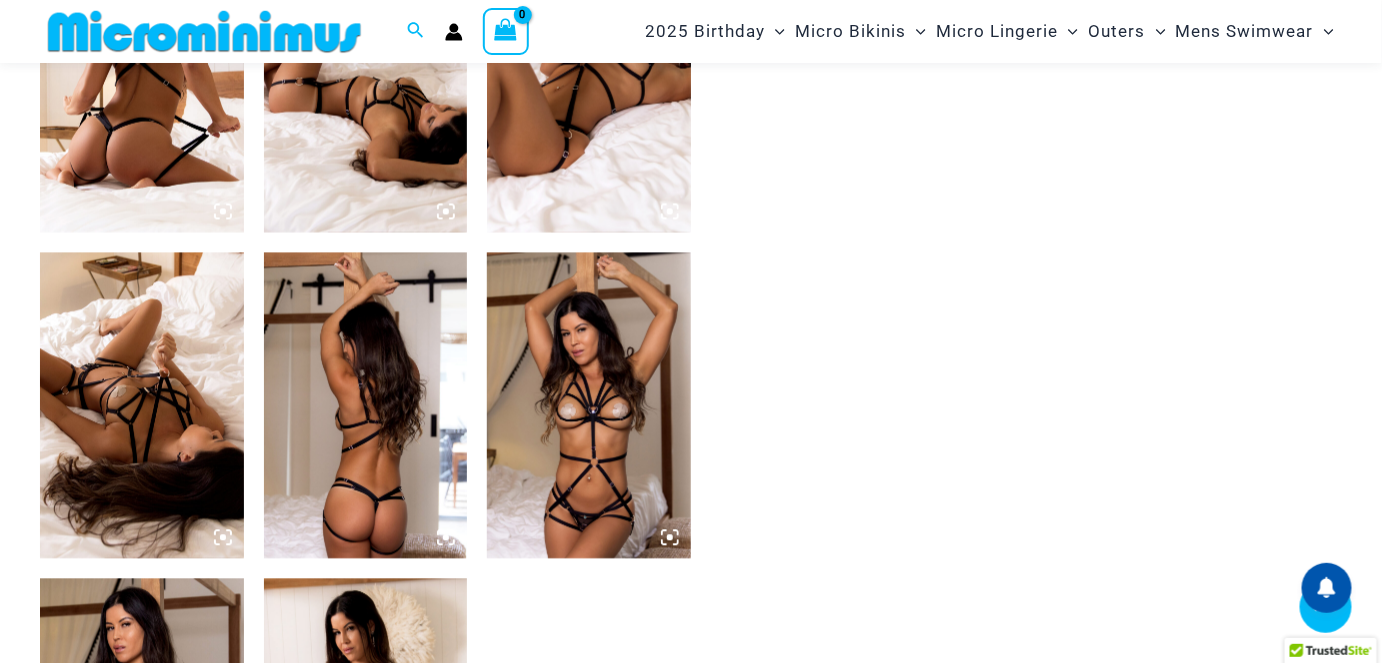 click at bounding box center (589, 405) 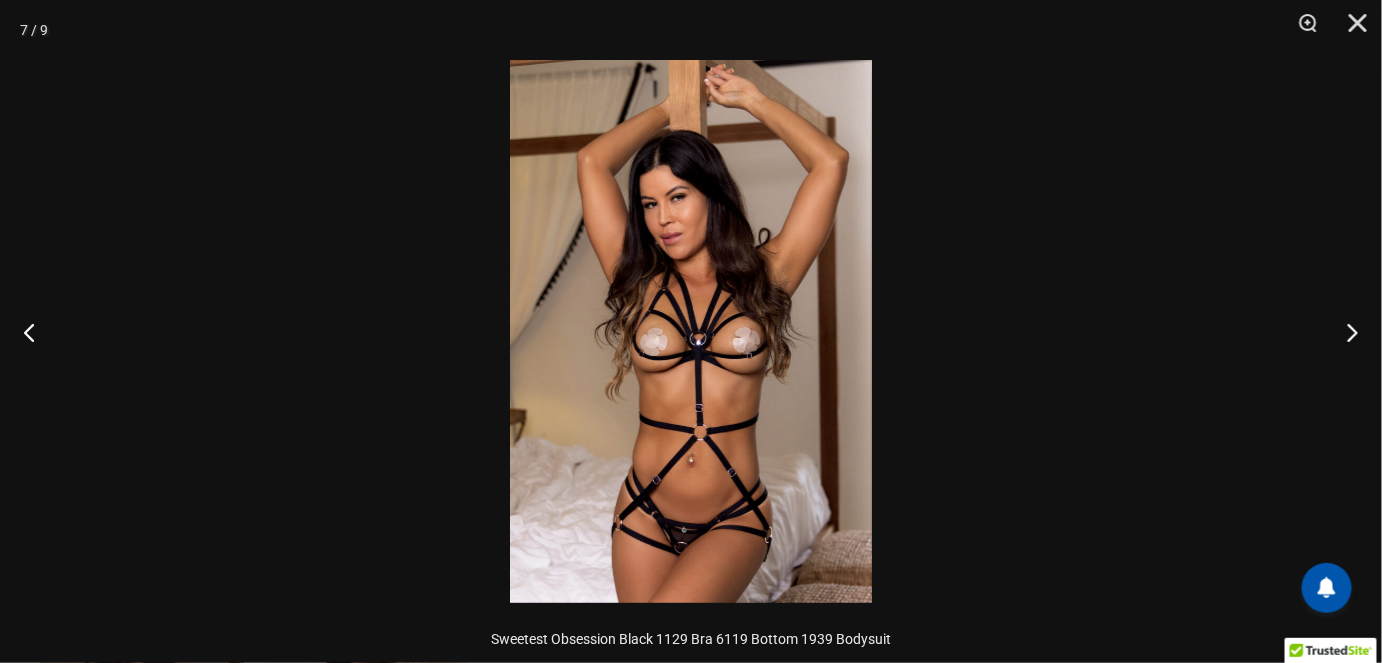 click at bounding box center (691, 331) 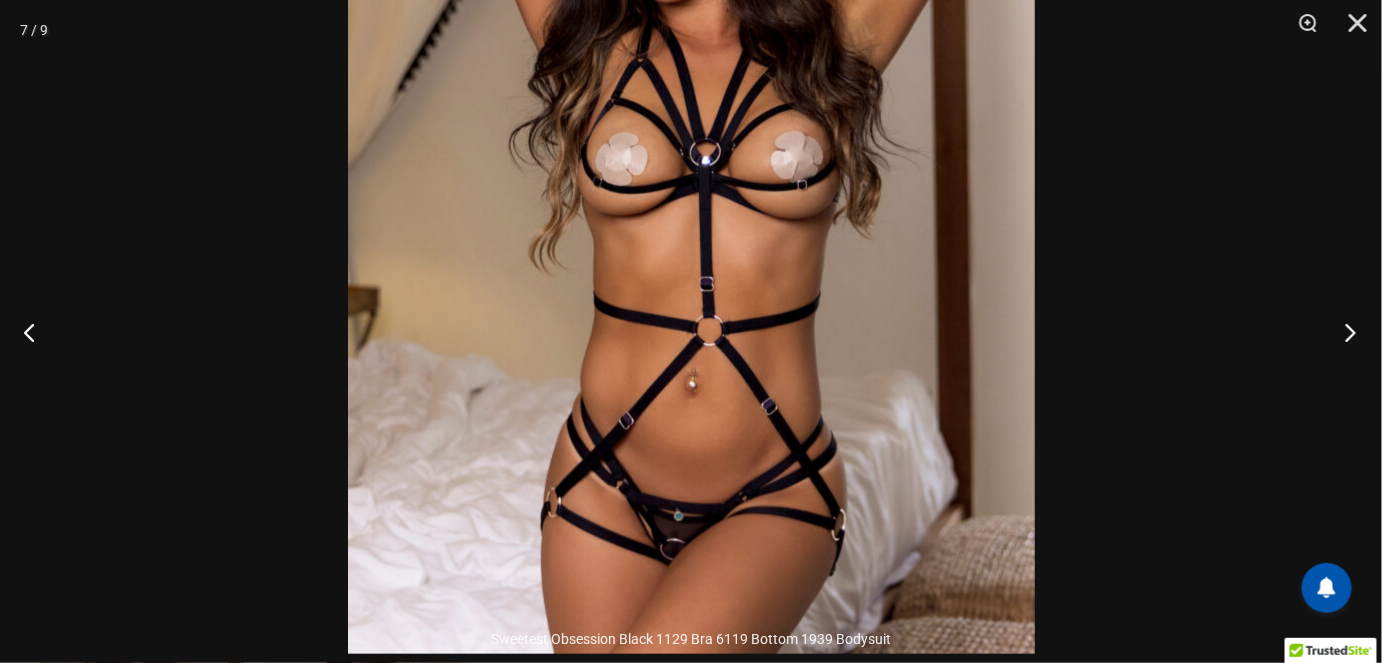click at bounding box center [1344, 332] 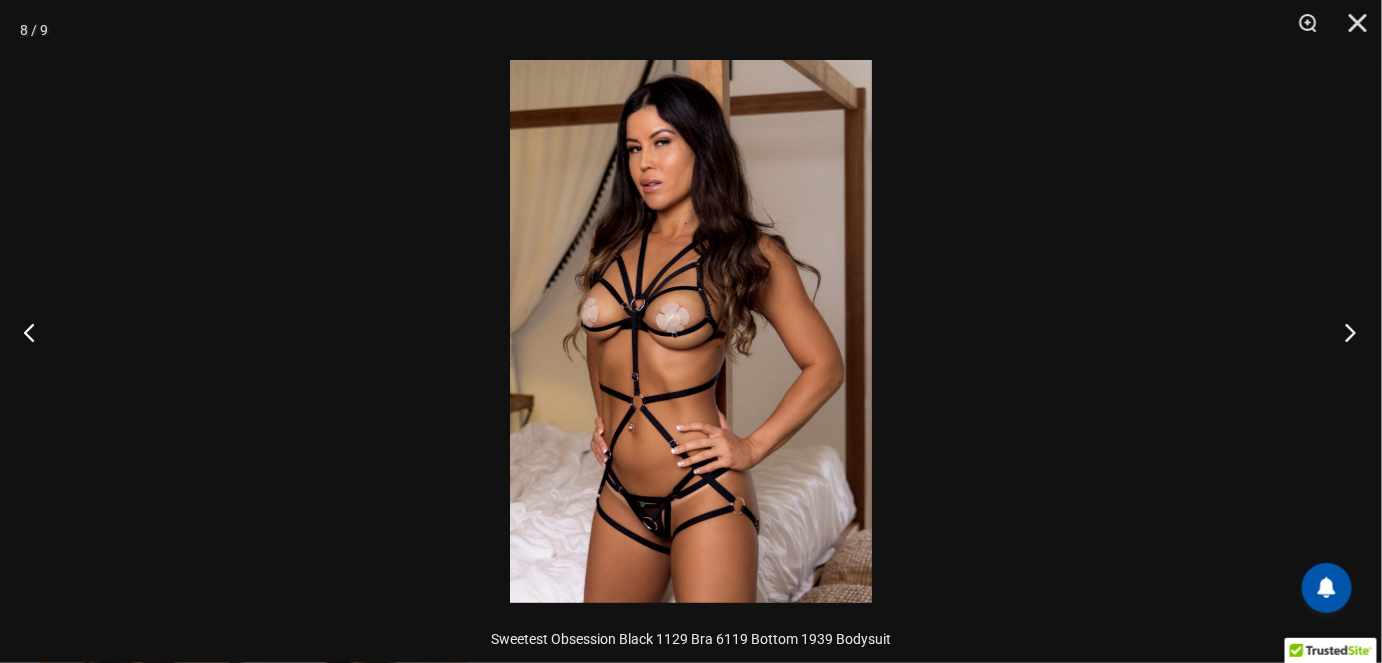 click at bounding box center [1344, 332] 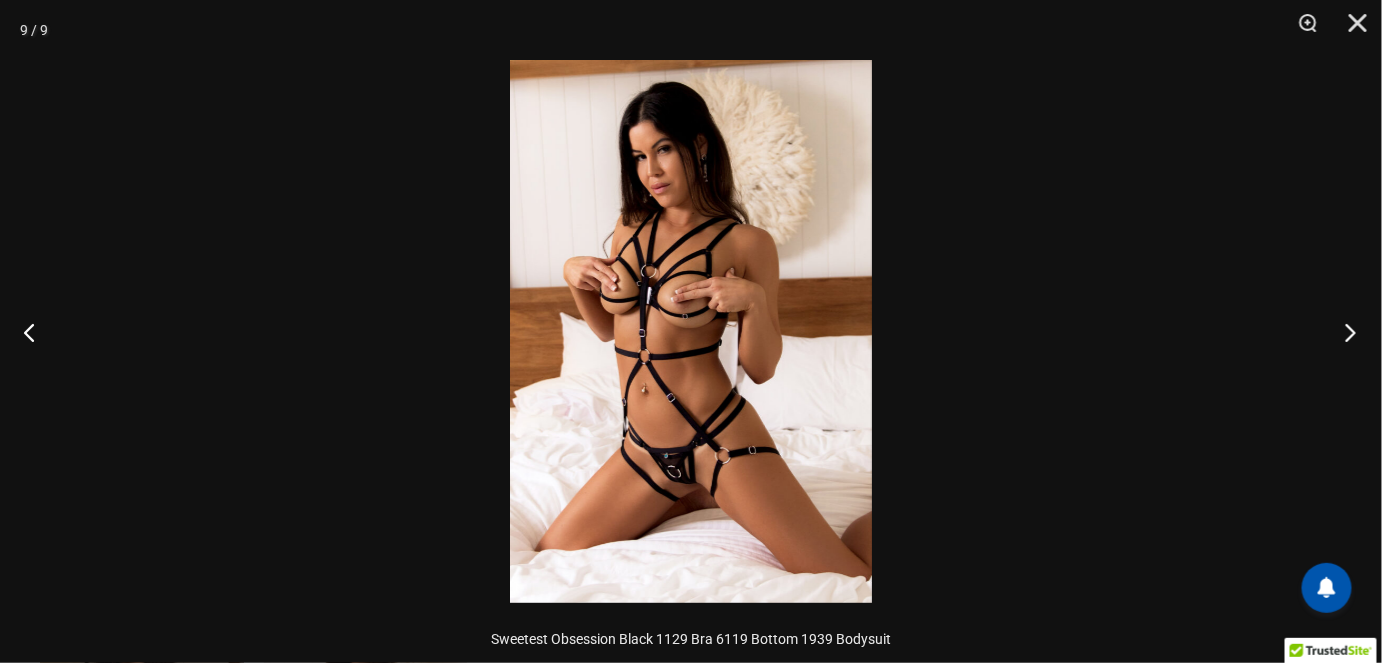 click at bounding box center [1344, 332] 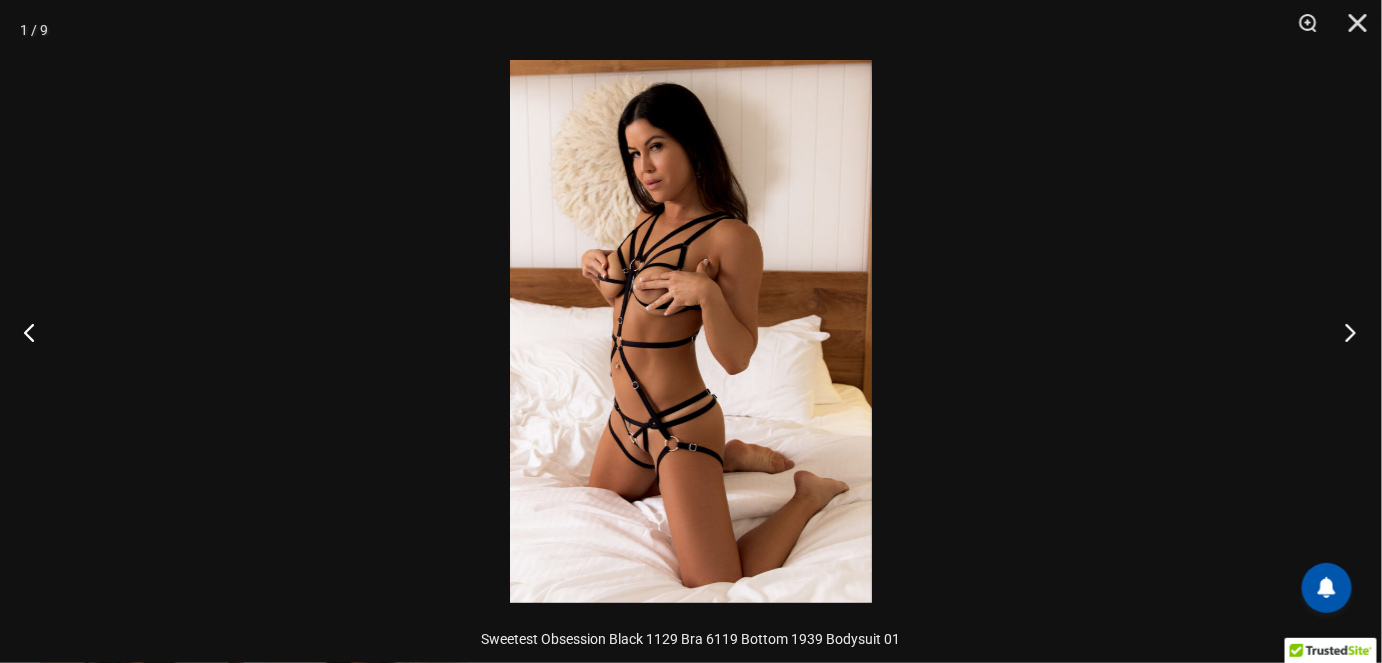 click at bounding box center [1344, 332] 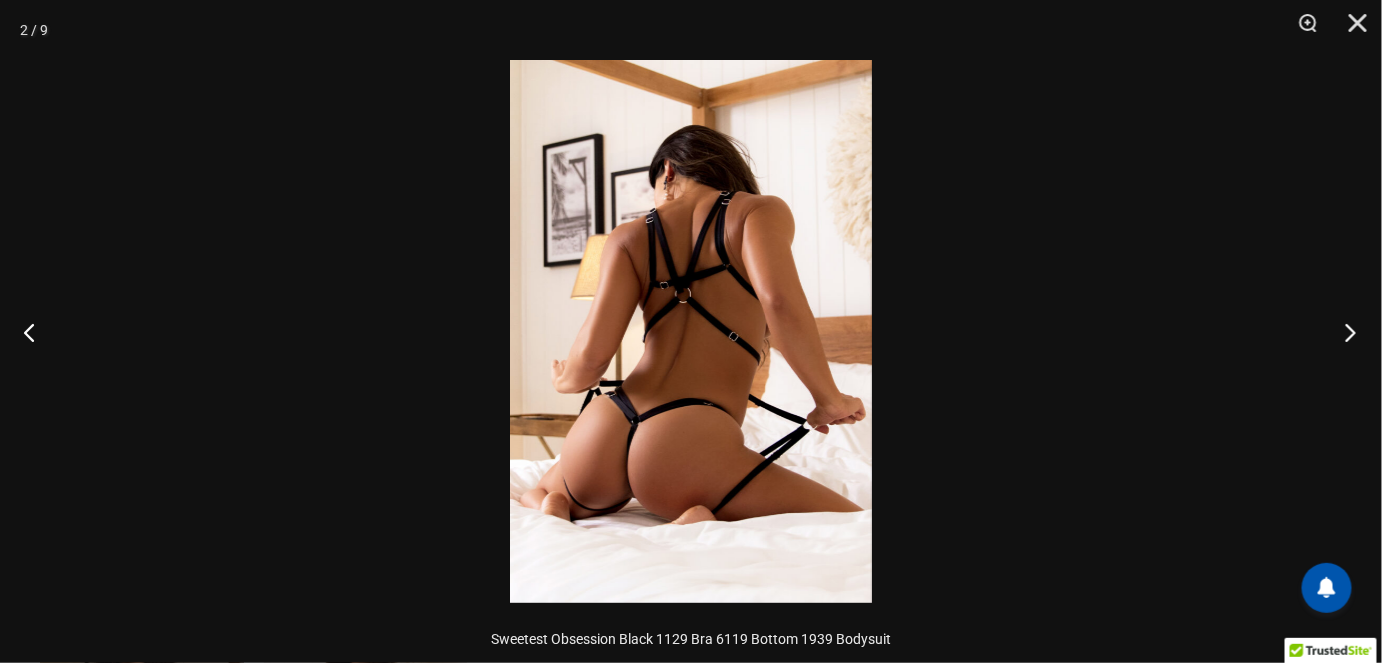 click at bounding box center (1344, 332) 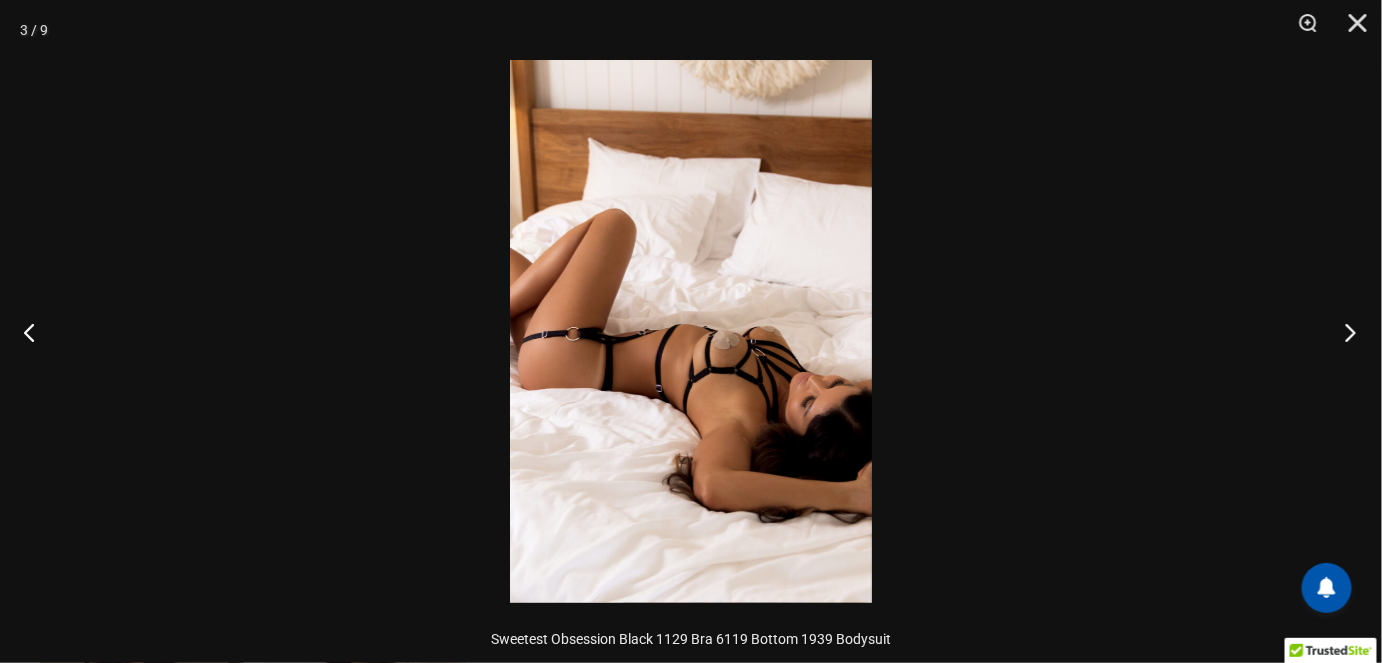 click at bounding box center (1344, 332) 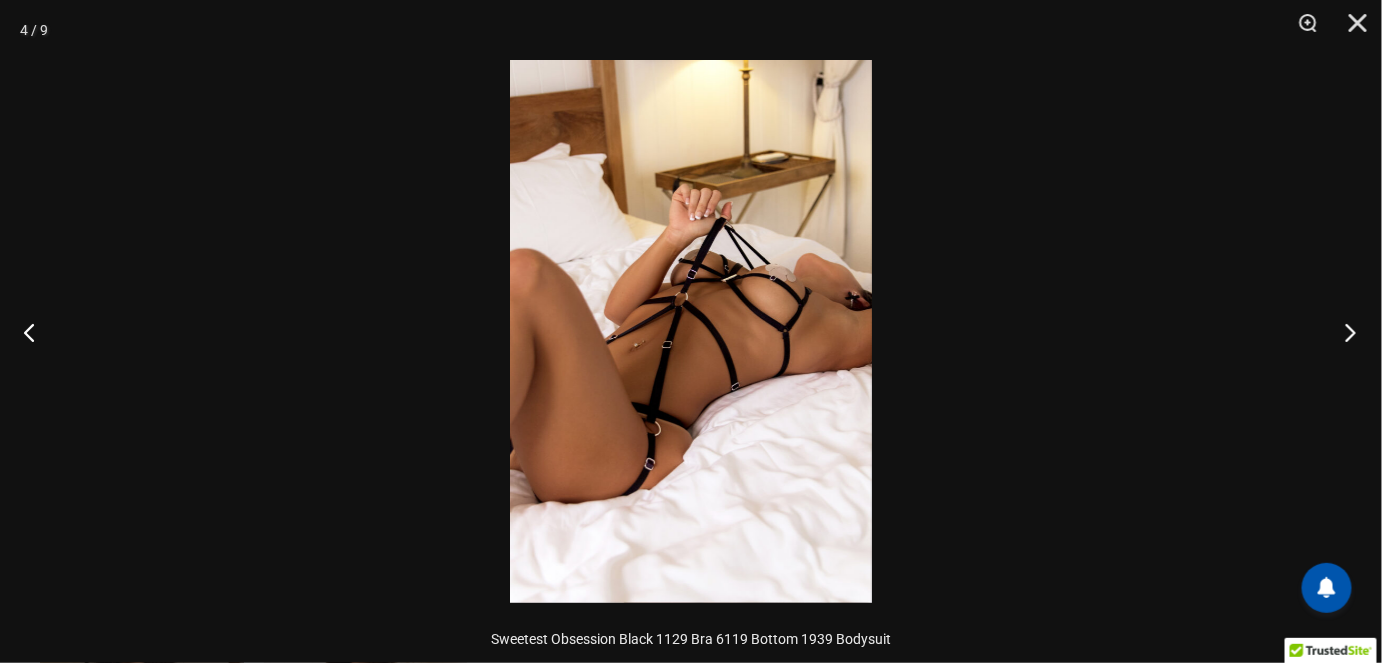 click at bounding box center (1344, 332) 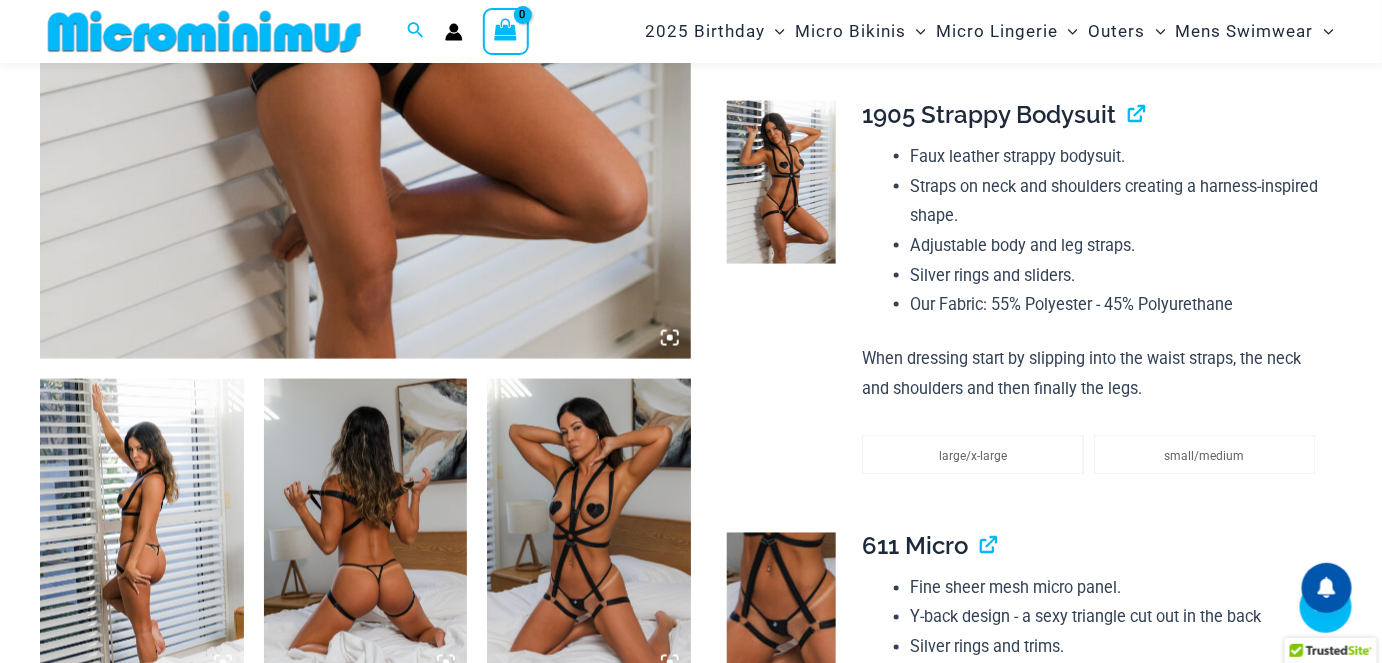 scroll, scrollTop: 2981, scrollLeft: 0, axis: vertical 